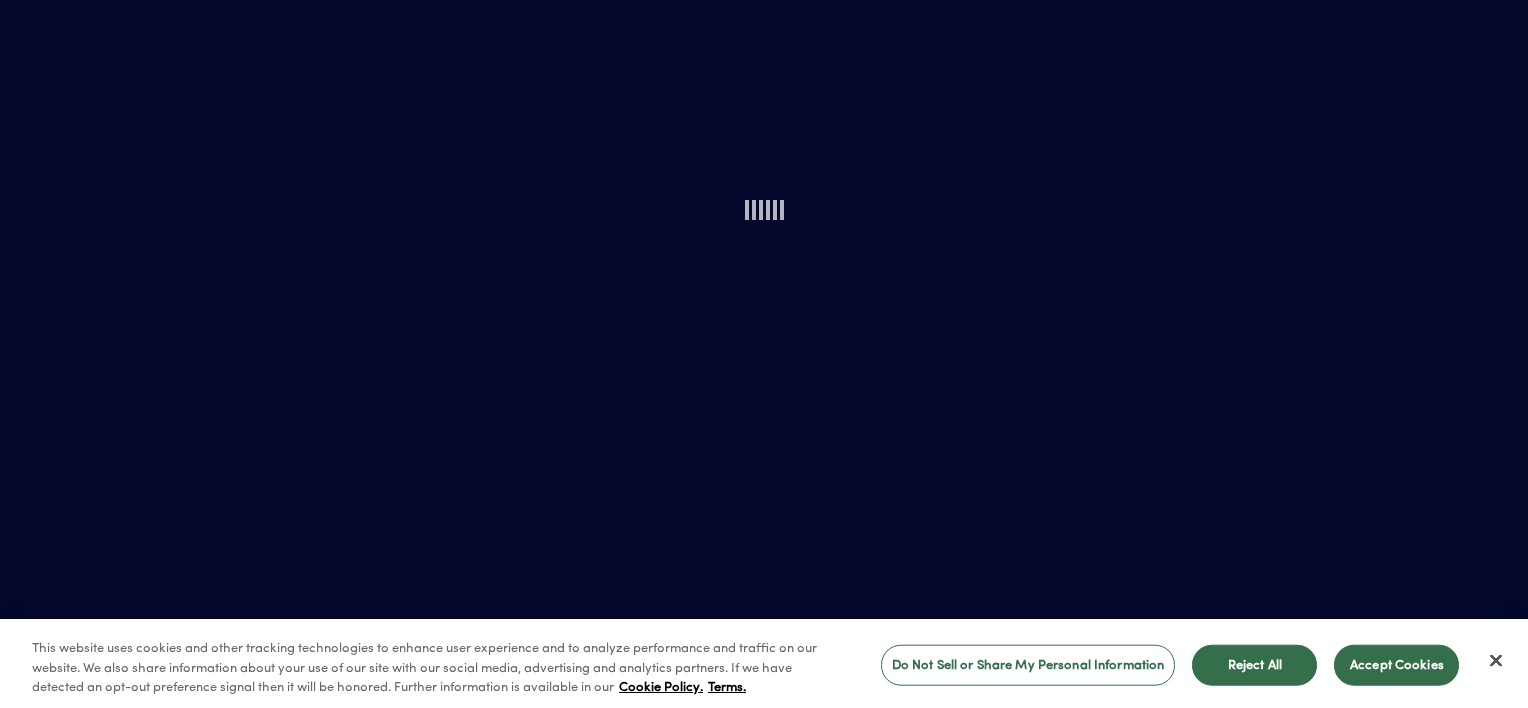 scroll, scrollTop: 0, scrollLeft: 0, axis: both 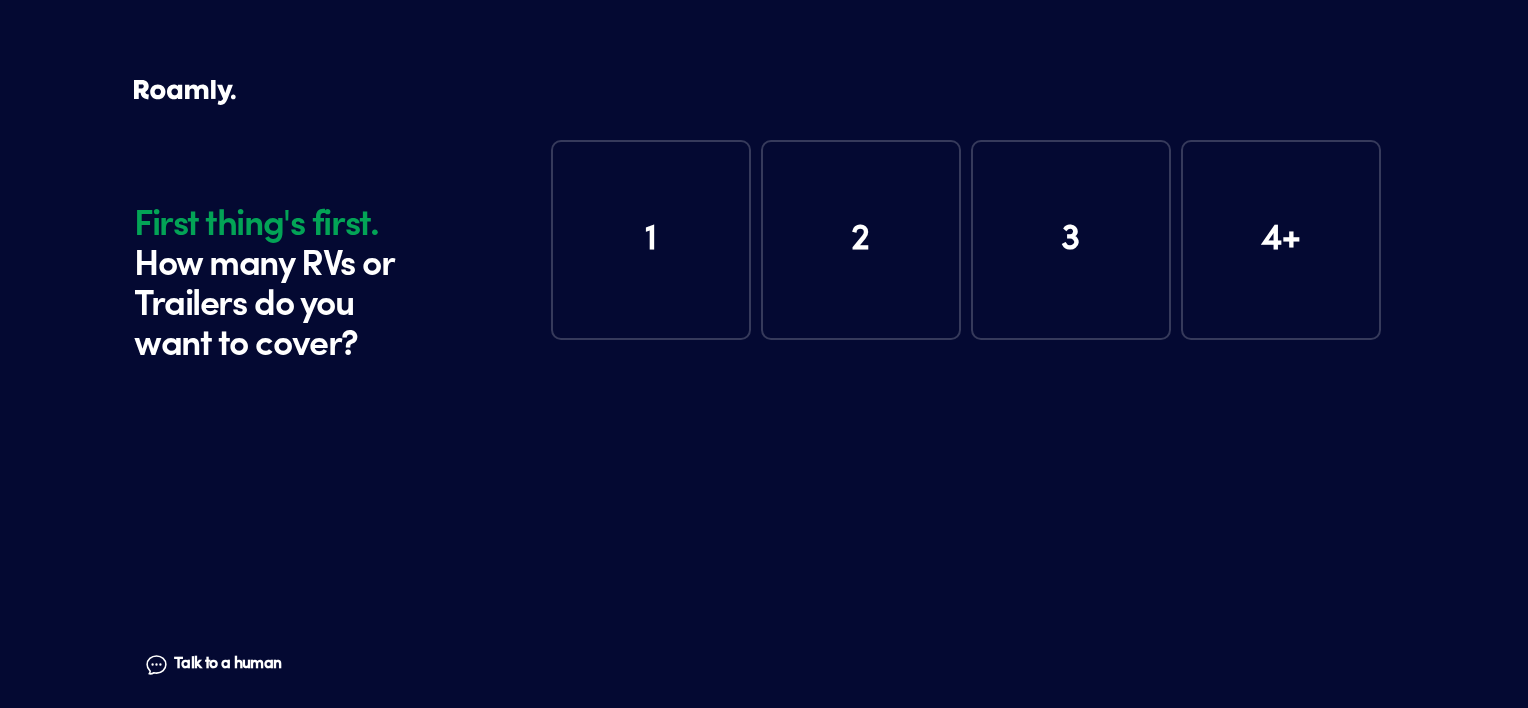 click on "1" at bounding box center [651, 240] 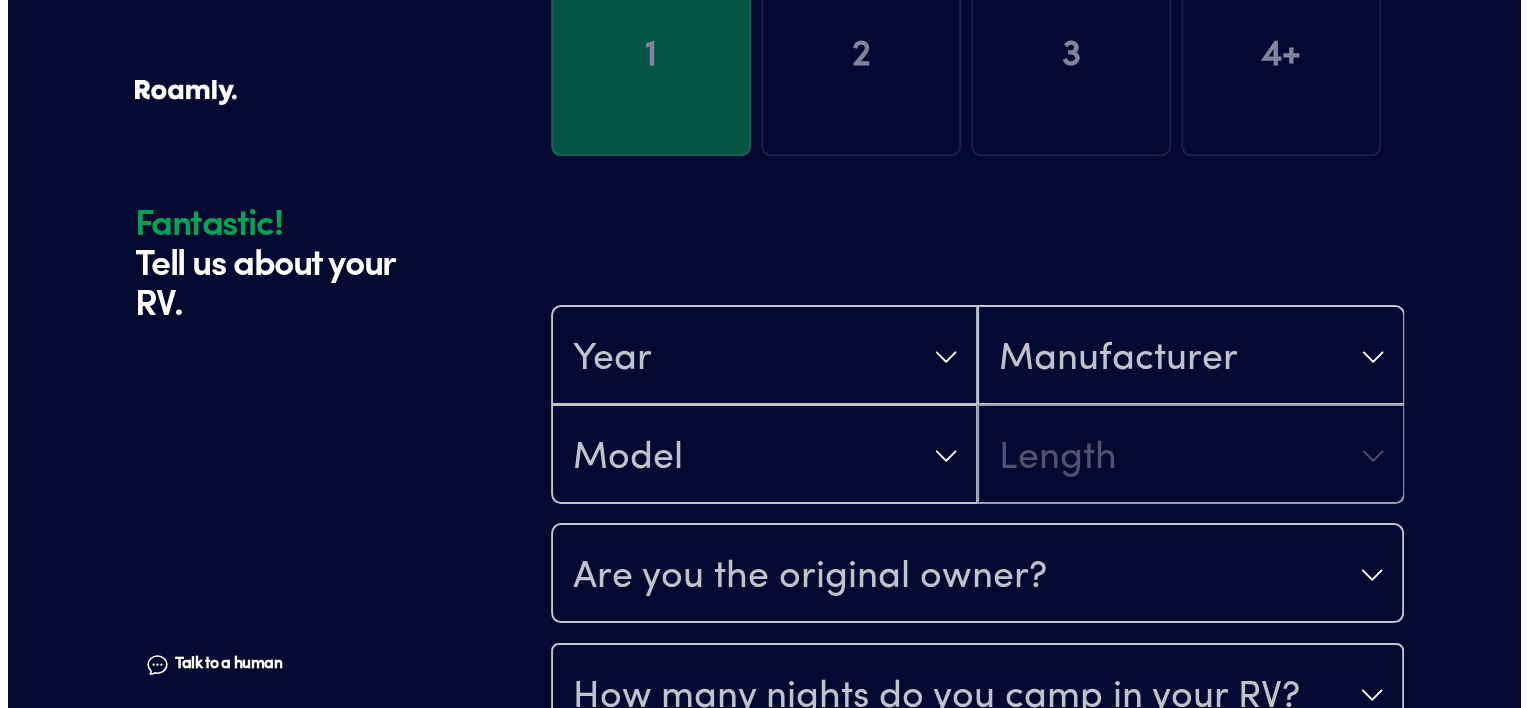 scroll, scrollTop: 390, scrollLeft: 0, axis: vertical 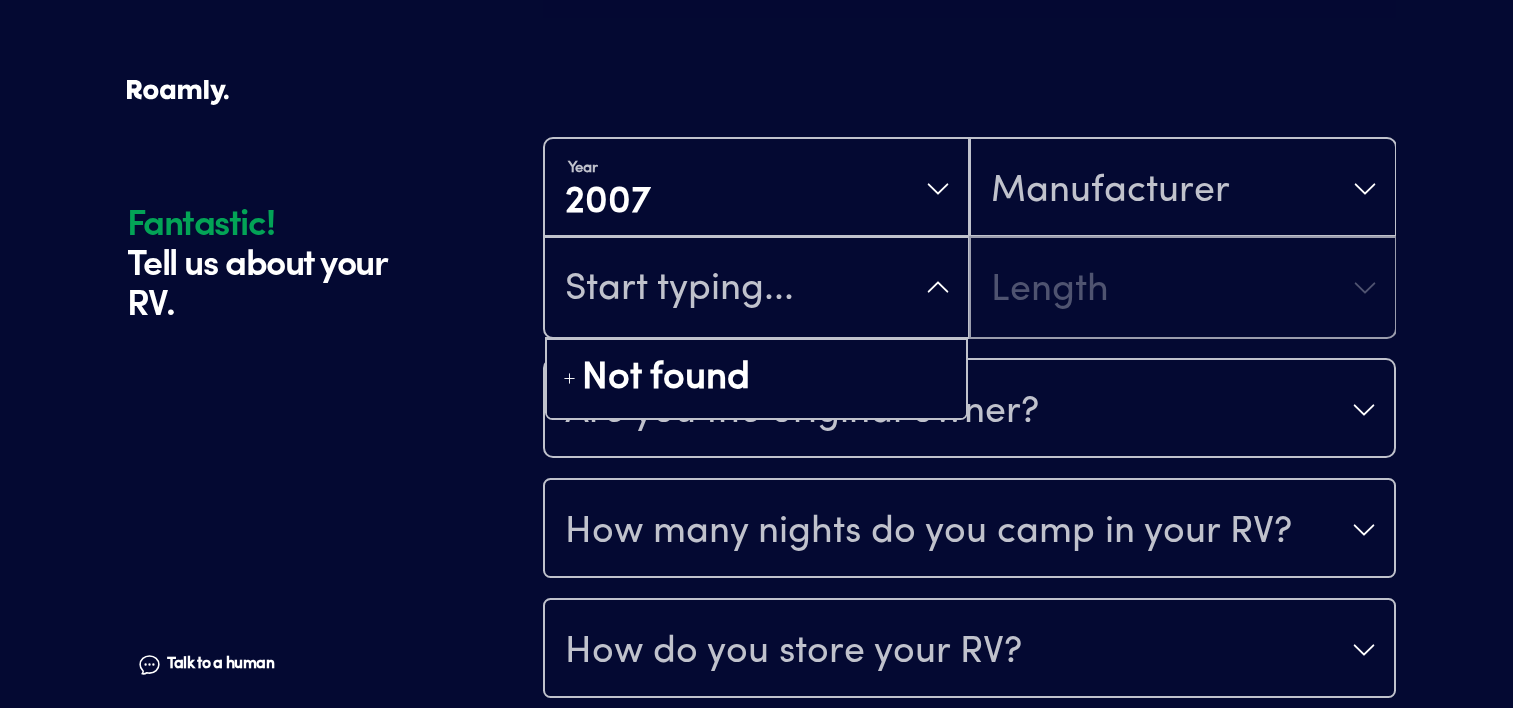 click at bounding box center (756, 289) 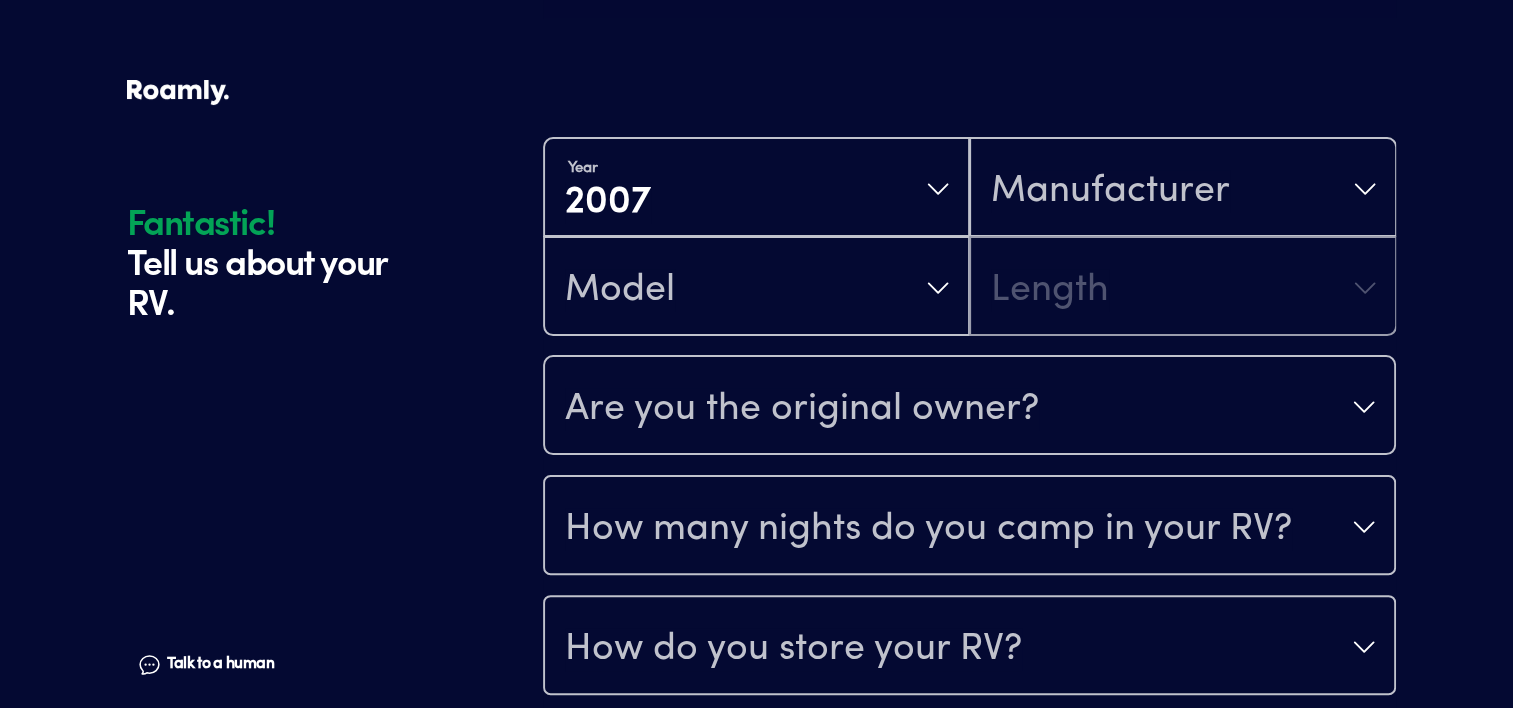 click on "Year [DATE] Manufacturer Model Length" at bounding box center (969, 237) 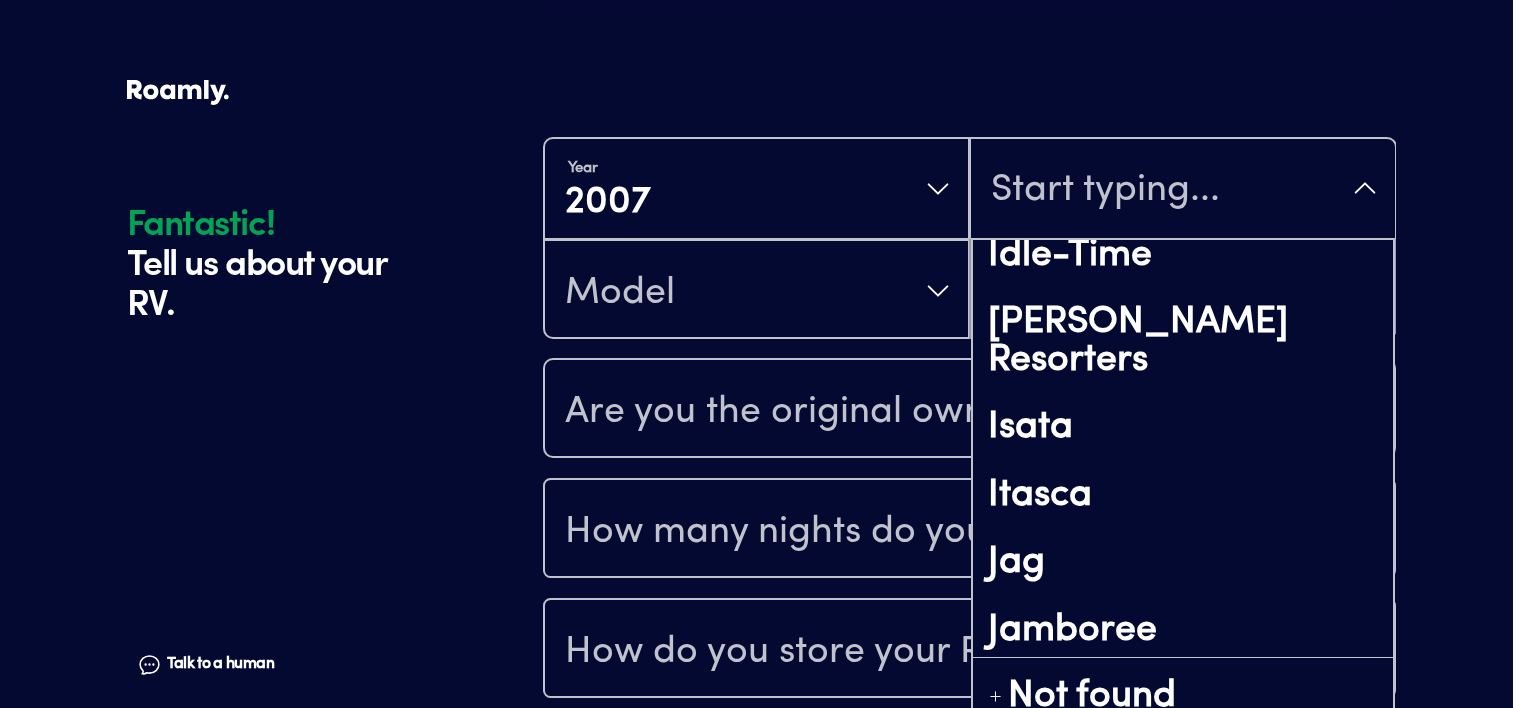 scroll, scrollTop: 8538, scrollLeft: 0, axis: vertical 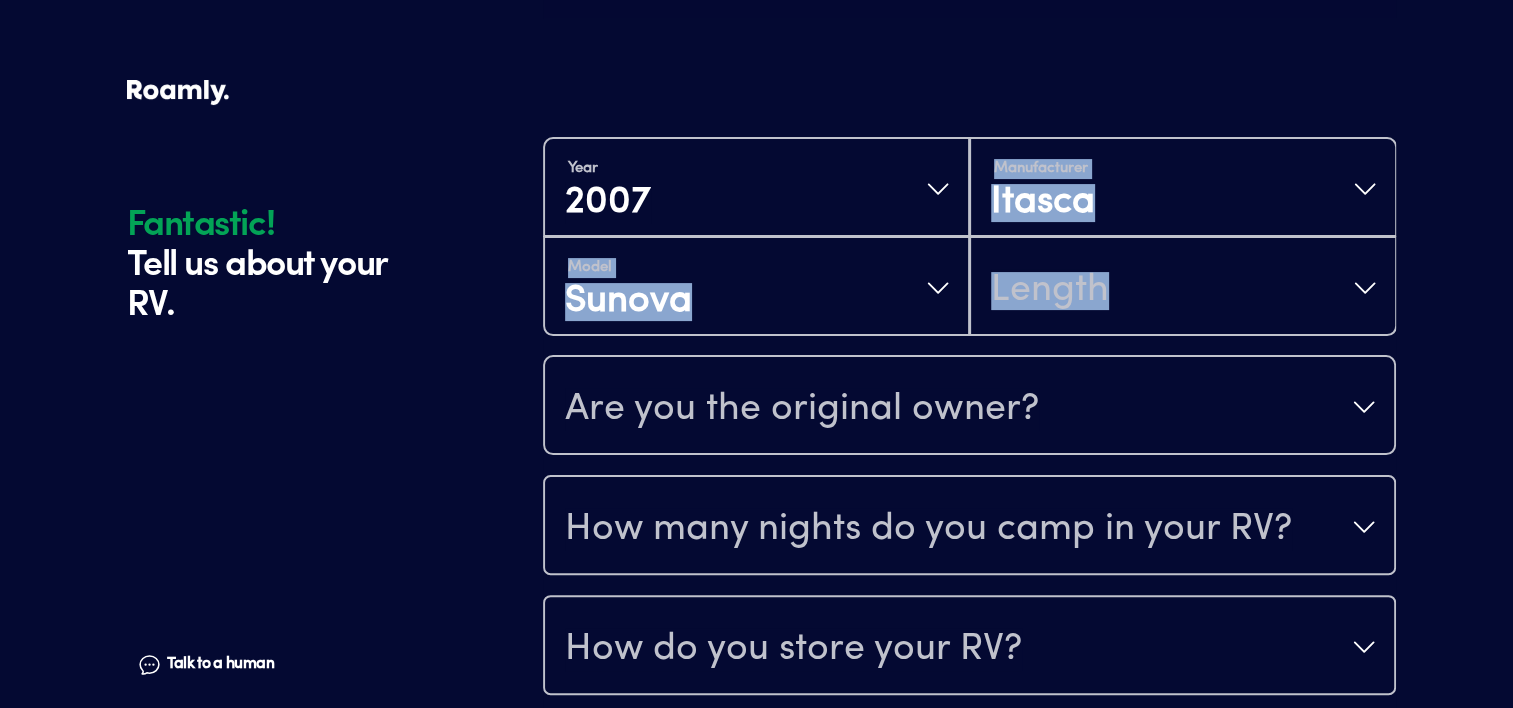 drag, startPoint x: 1527, startPoint y: 233, endPoint x: 1525, endPoint y: 416, distance: 183.01093 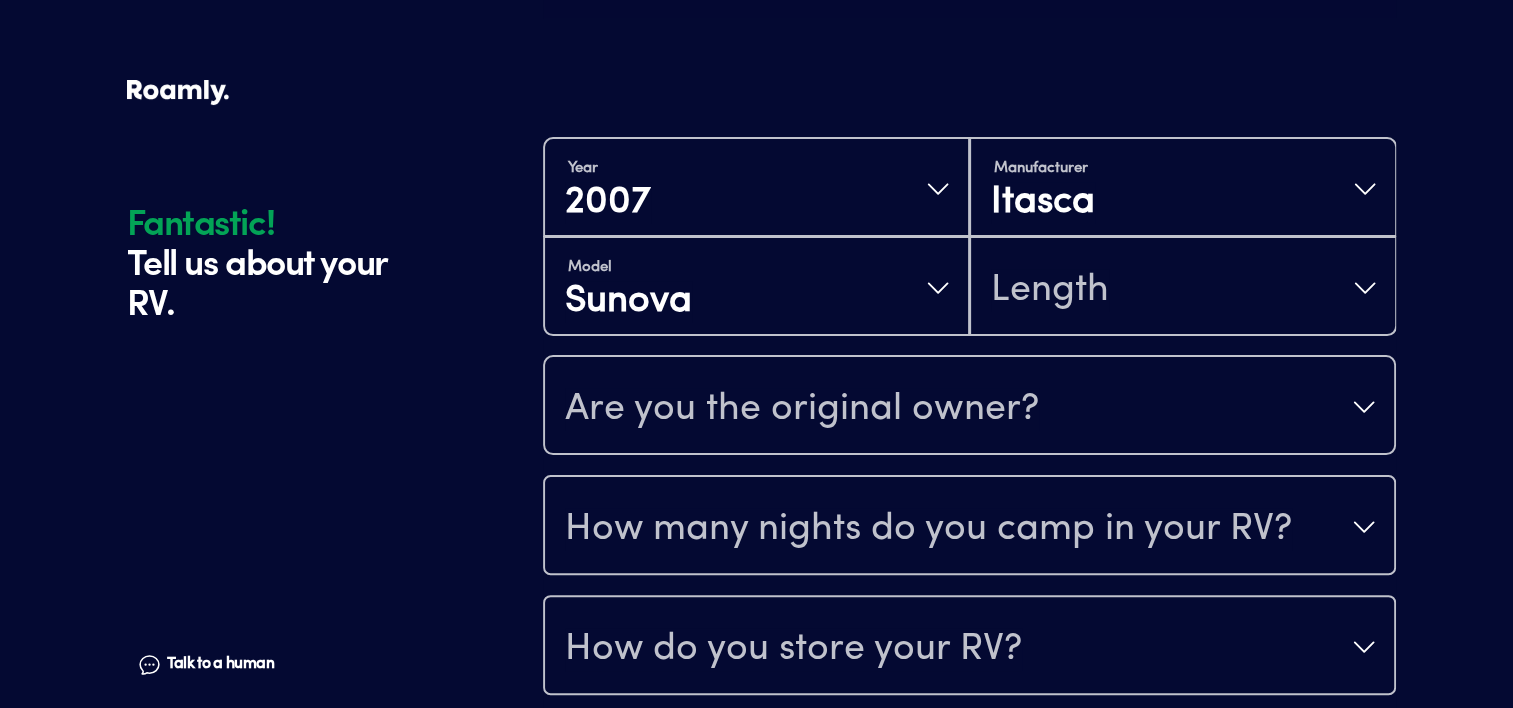 click on "Fantastic! Tell us about your RV. Talk to a human Chat 1 2 3 4+ Edit How many RVs or Trailers do you want to cover? Fantastic! Tell us about your RV. Talk to a human Chat Year [DATE] Manufacturer Itasca Model Sunova Length Are you the original owner? How many nights do you camp in your RV? How do you store your RV? Yes No Does this RV have a salvage title? Please fill out all fields" at bounding box center [756, 246] 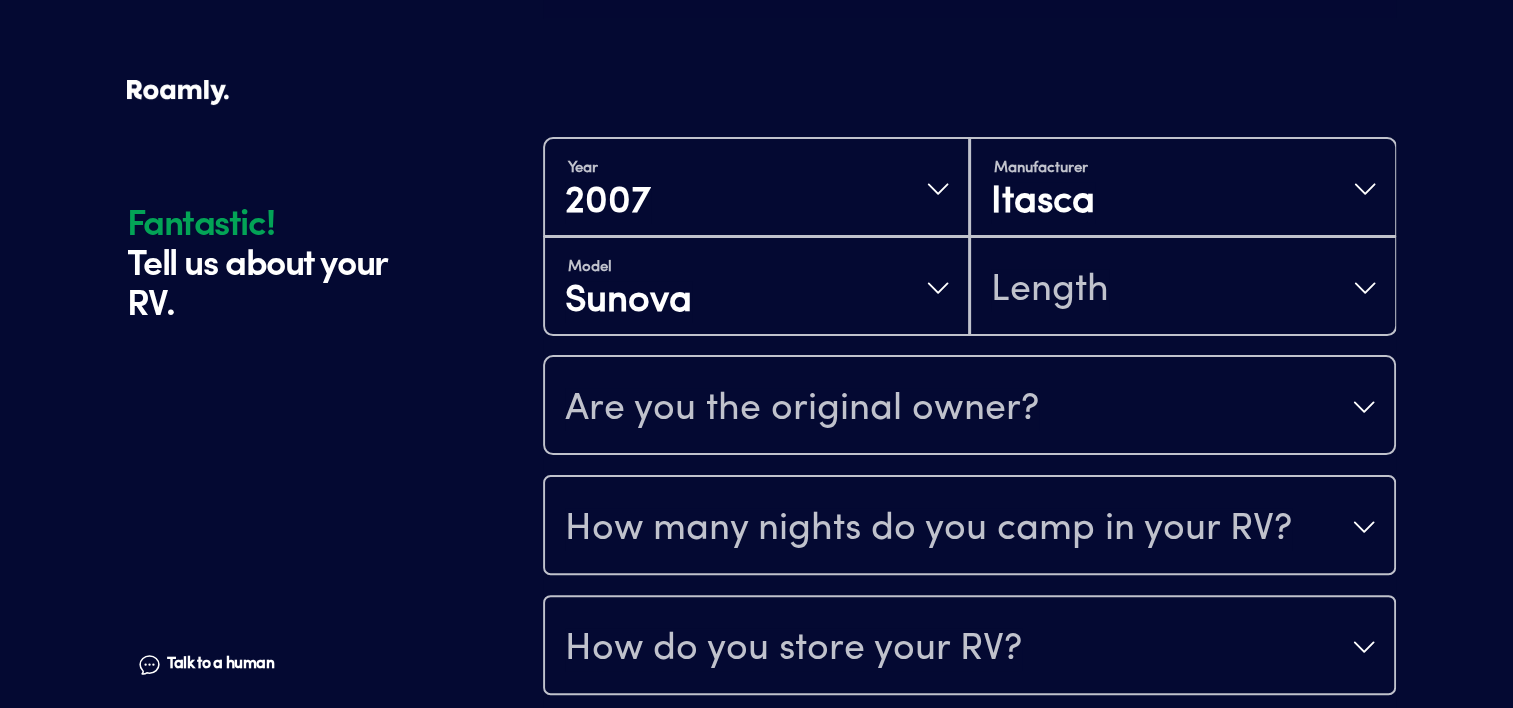 click on "Fantastic! Tell us about your RV. Talk to a human Chat 1 2 3 4+ Edit How many RVs or Trailers do you want to cover? Fantastic! Tell us about your RV. Talk to a human Chat Year [DATE] Manufacturer Itasca Model Sunova Length Are you the original owner? How many nights do you camp in your RV? How do you store your RV? Yes No Does this RV have a salvage title? Please fill out all fields" at bounding box center (756, 246) 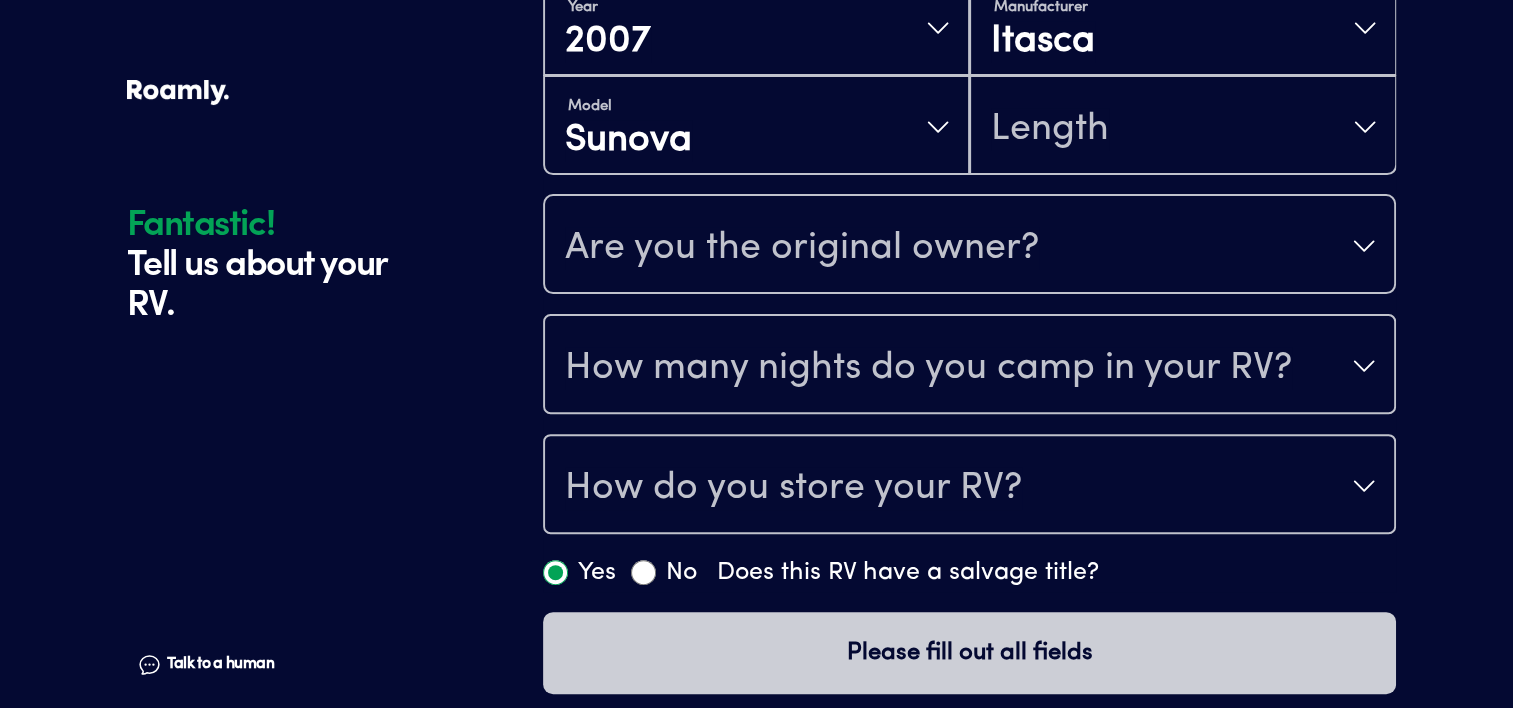 scroll, scrollTop: 568, scrollLeft: 0, axis: vertical 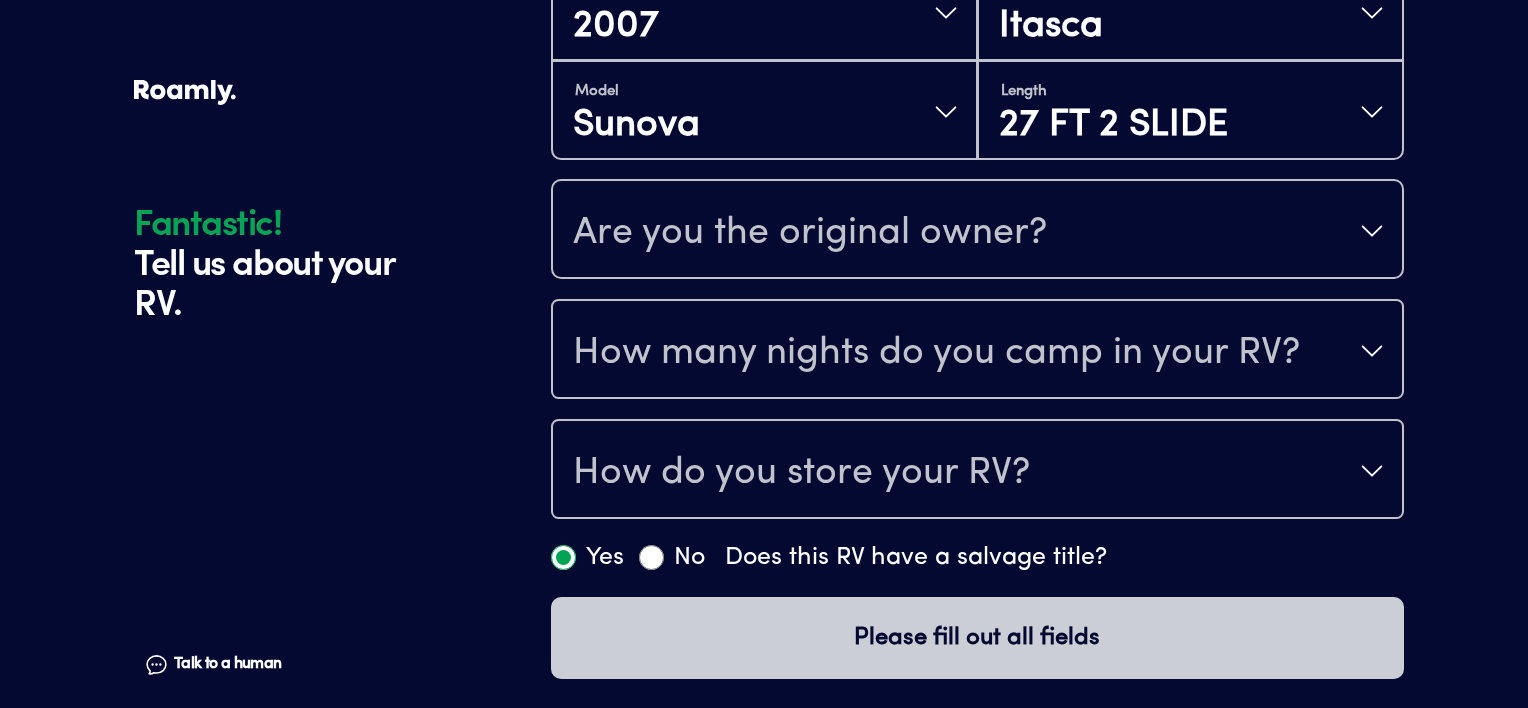 click on "Are you the original owner?" at bounding box center [977, 231] 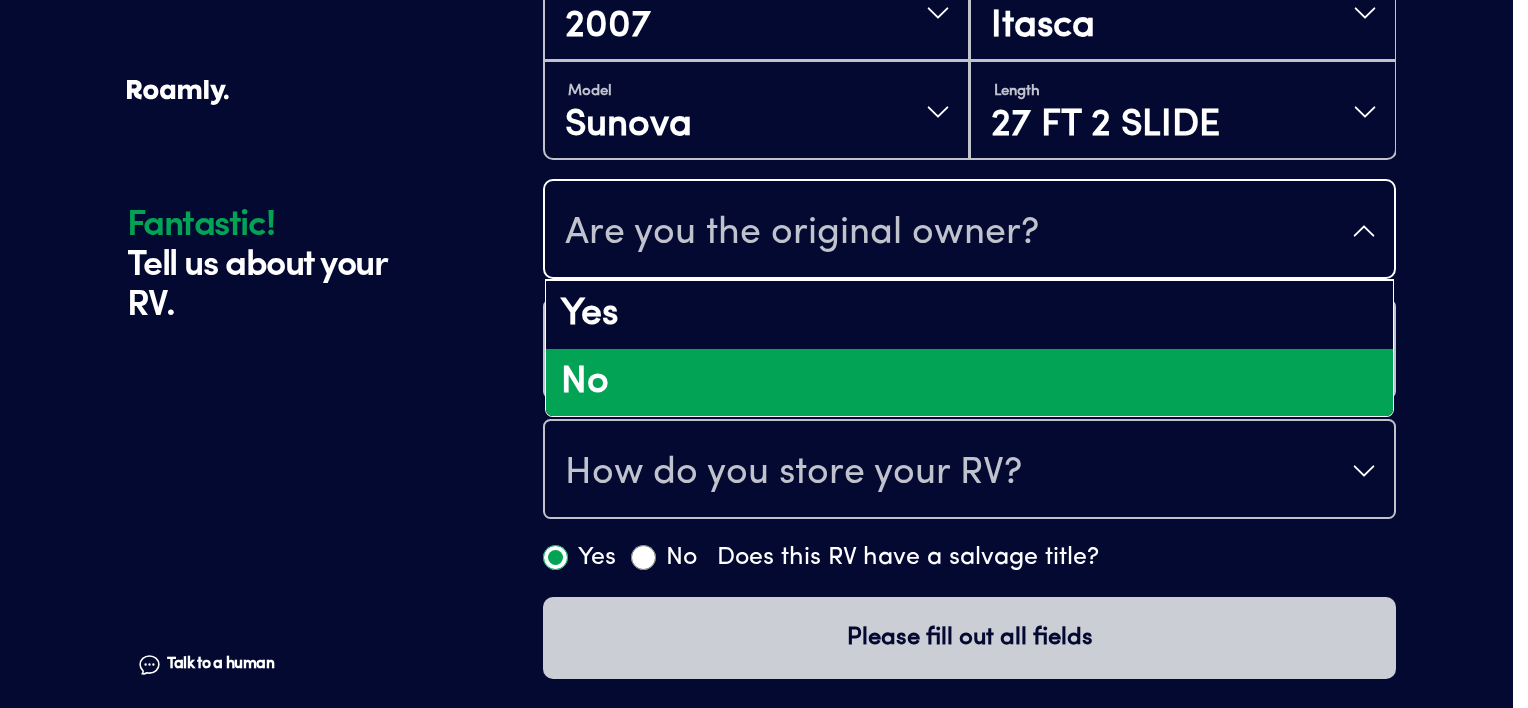 click on "No" at bounding box center [969, 383] 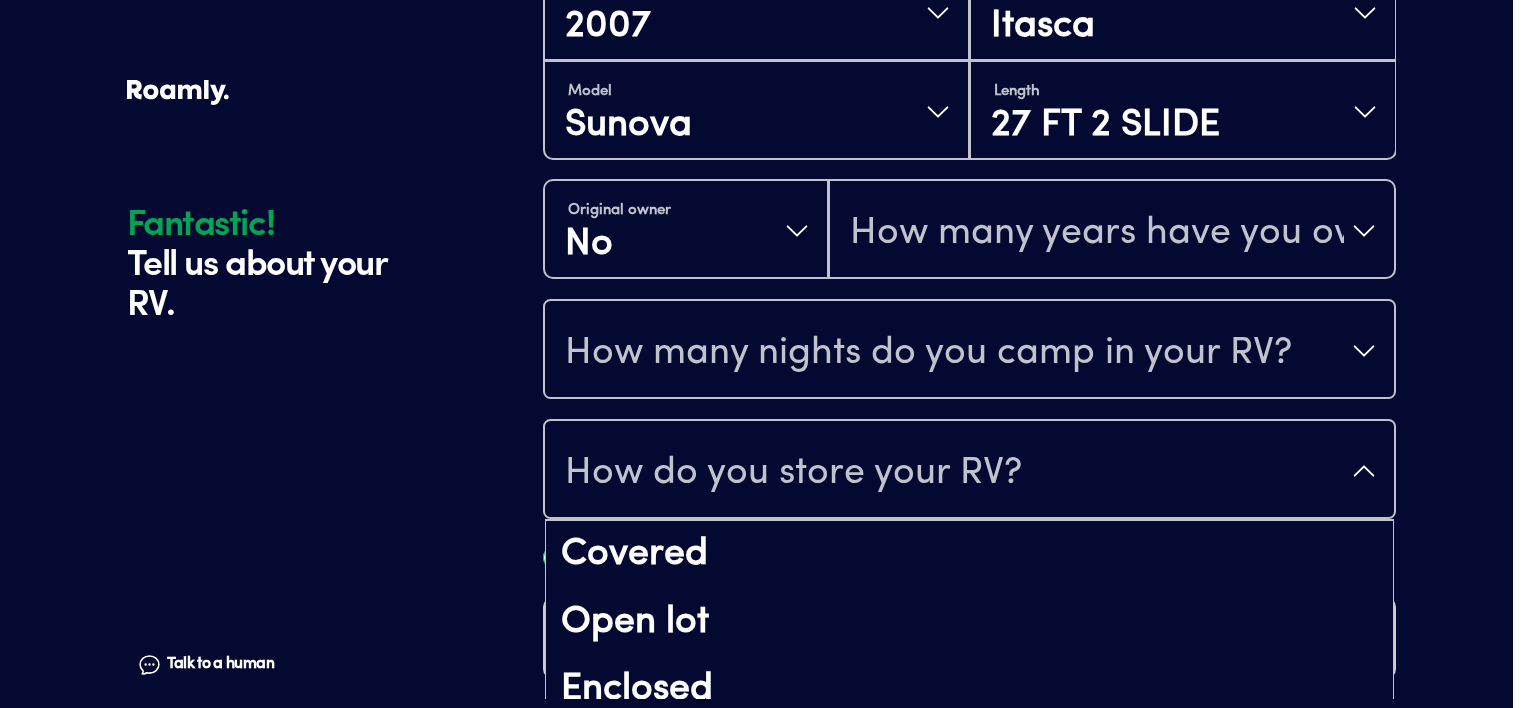 click on "How do you store your RV?" at bounding box center (969, 471) 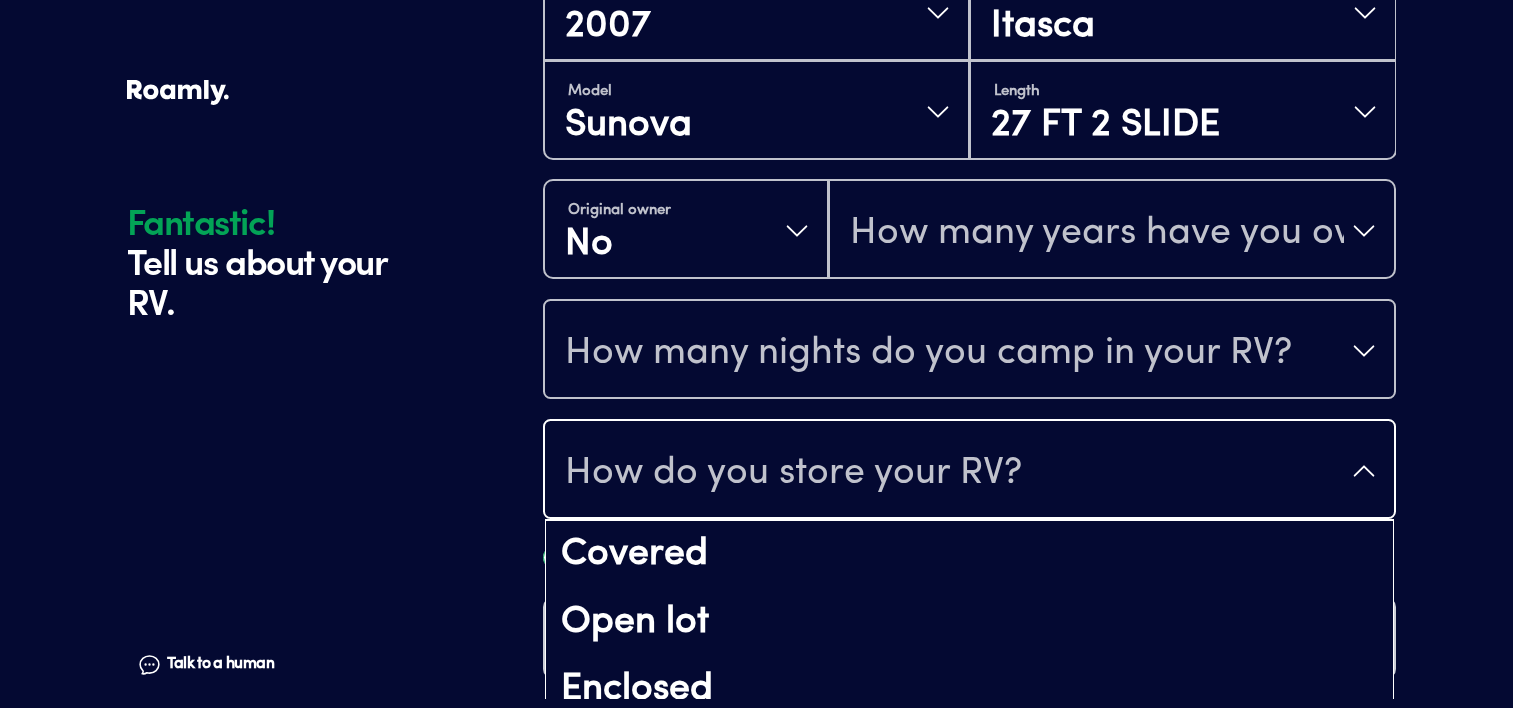 click on "Fantastic! Tell us about your RV. Talk to a human Chat 1 2 3 4+ Edit How many RVs or Trailers do you want to cover? Fantastic! Tell us about your RV. Talk to a human Chat Year [DATE] Manufacturer Itasca Model Sunova Length 27 FT 2 SLIDE Original owner No How many years have you owned it? How many nights do you camp in your RV? How do you store your RV? Covered Open lot Enclosed Yes No Does this RV have a salvage title? Please fill out all fields" at bounding box center (756, 70) 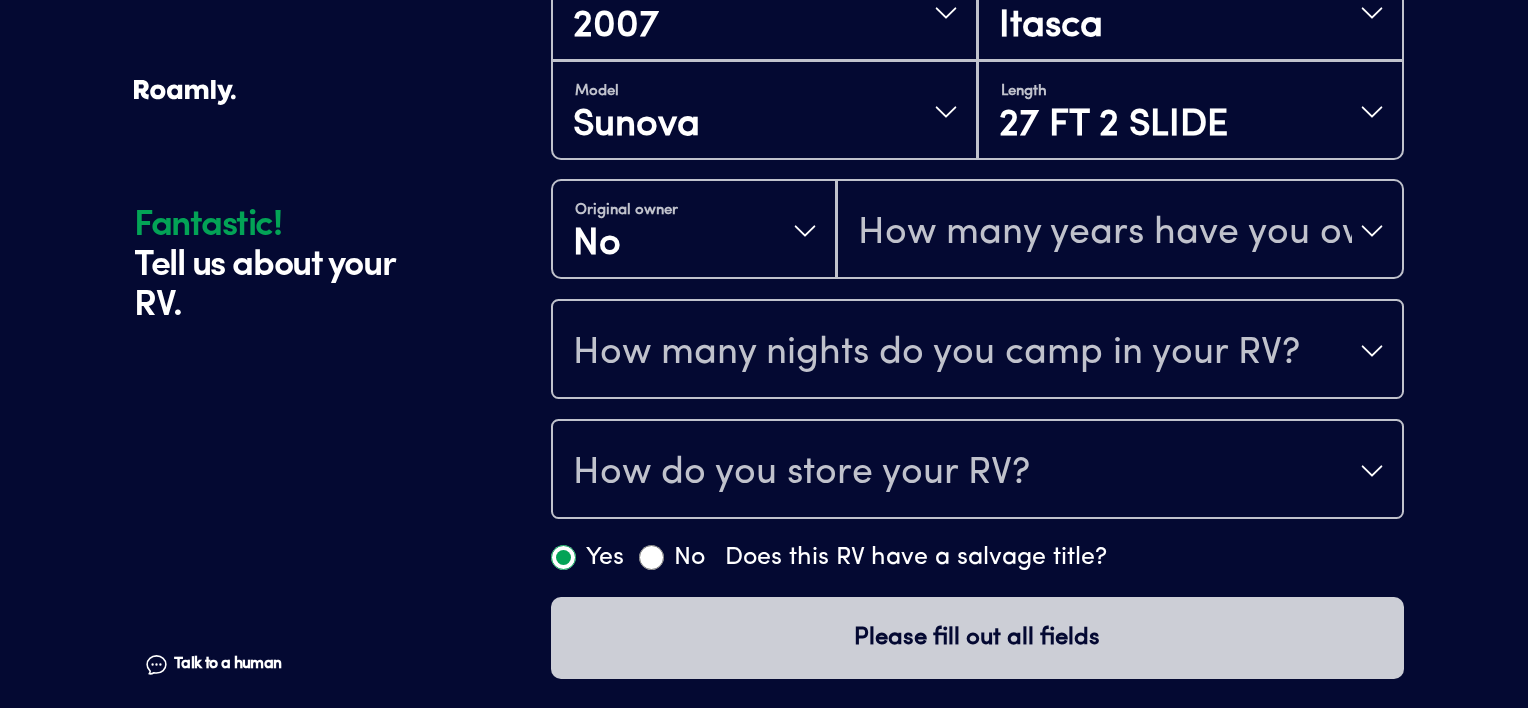 click on "How do you store your RV?" at bounding box center (977, 471) 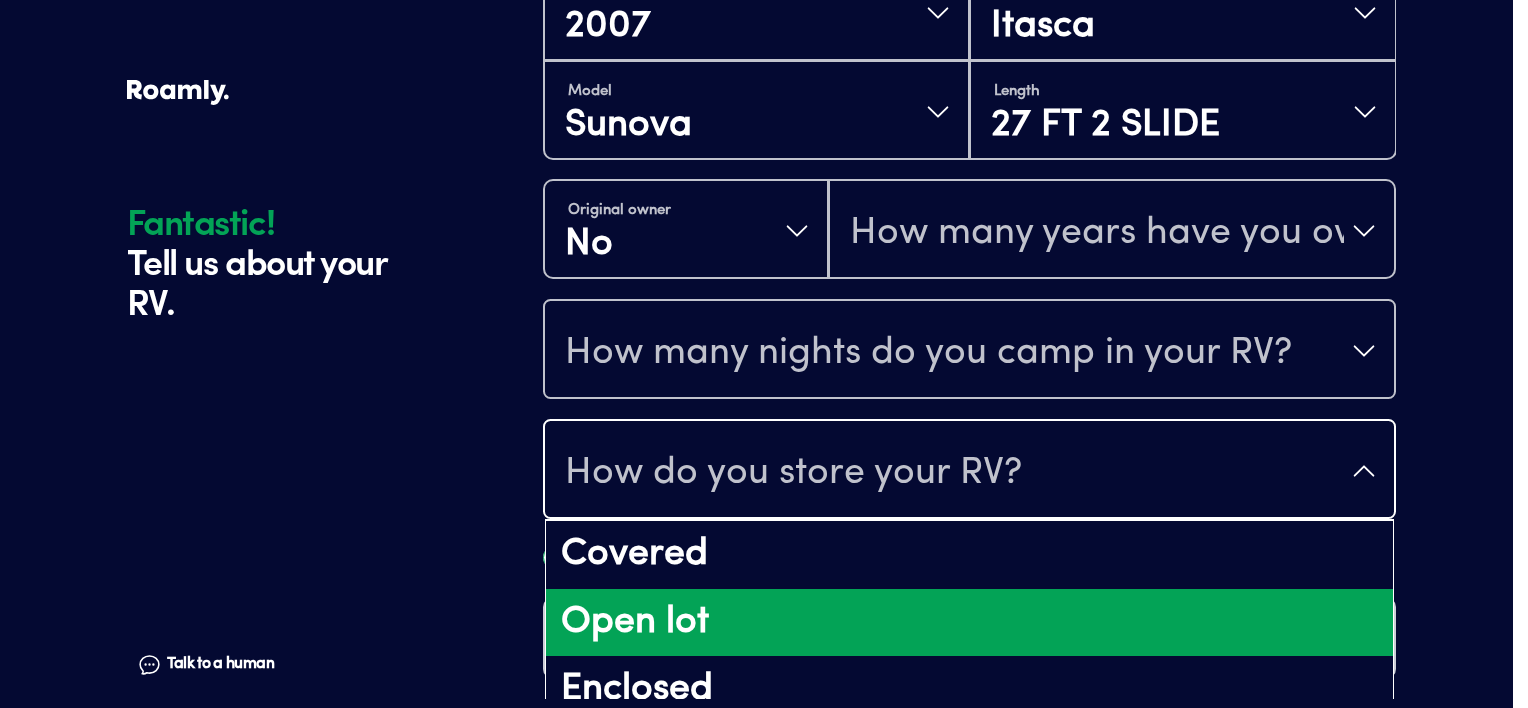 click on "Open lot" at bounding box center [969, 623] 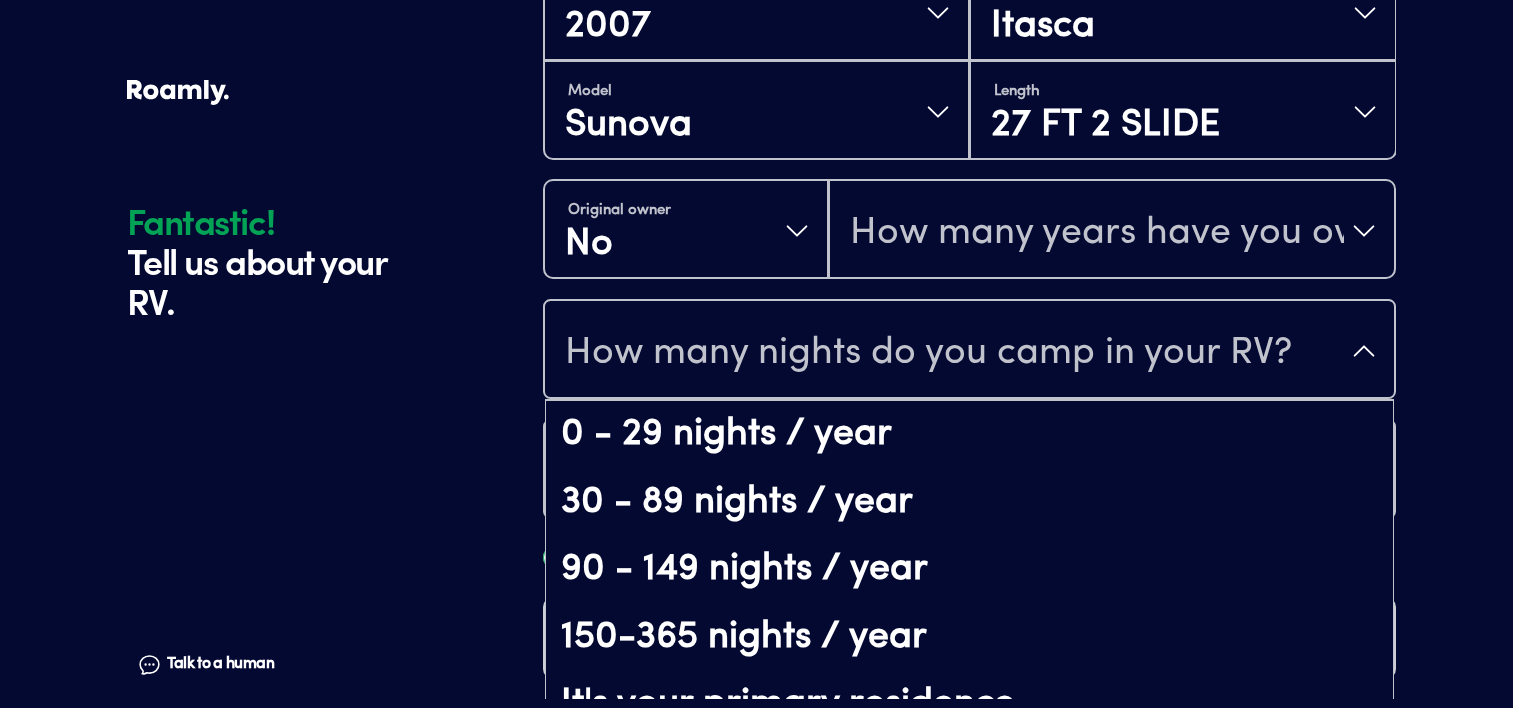 click on "How many nights do you camp in your RV?" at bounding box center (969, 351) 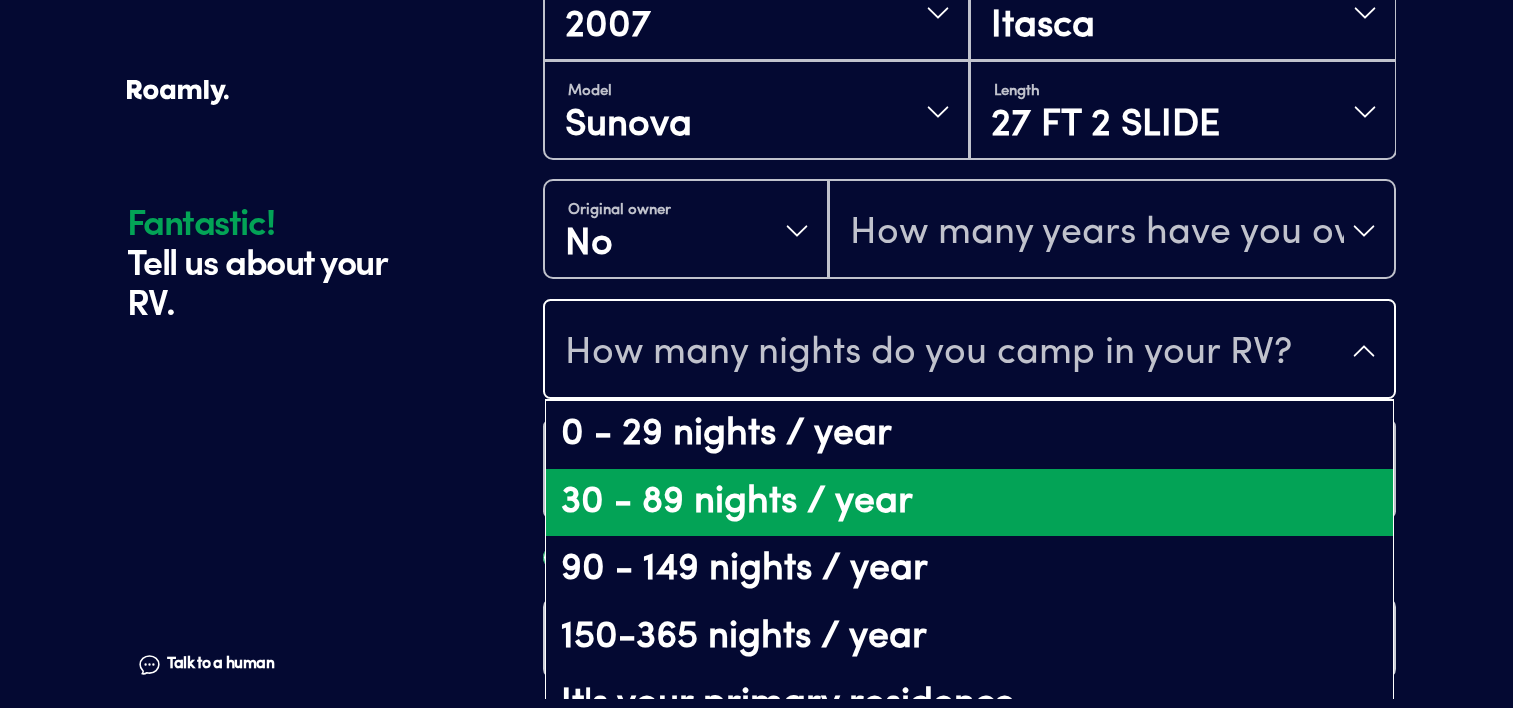 click on "30 - 89 nights / year" at bounding box center [969, 503] 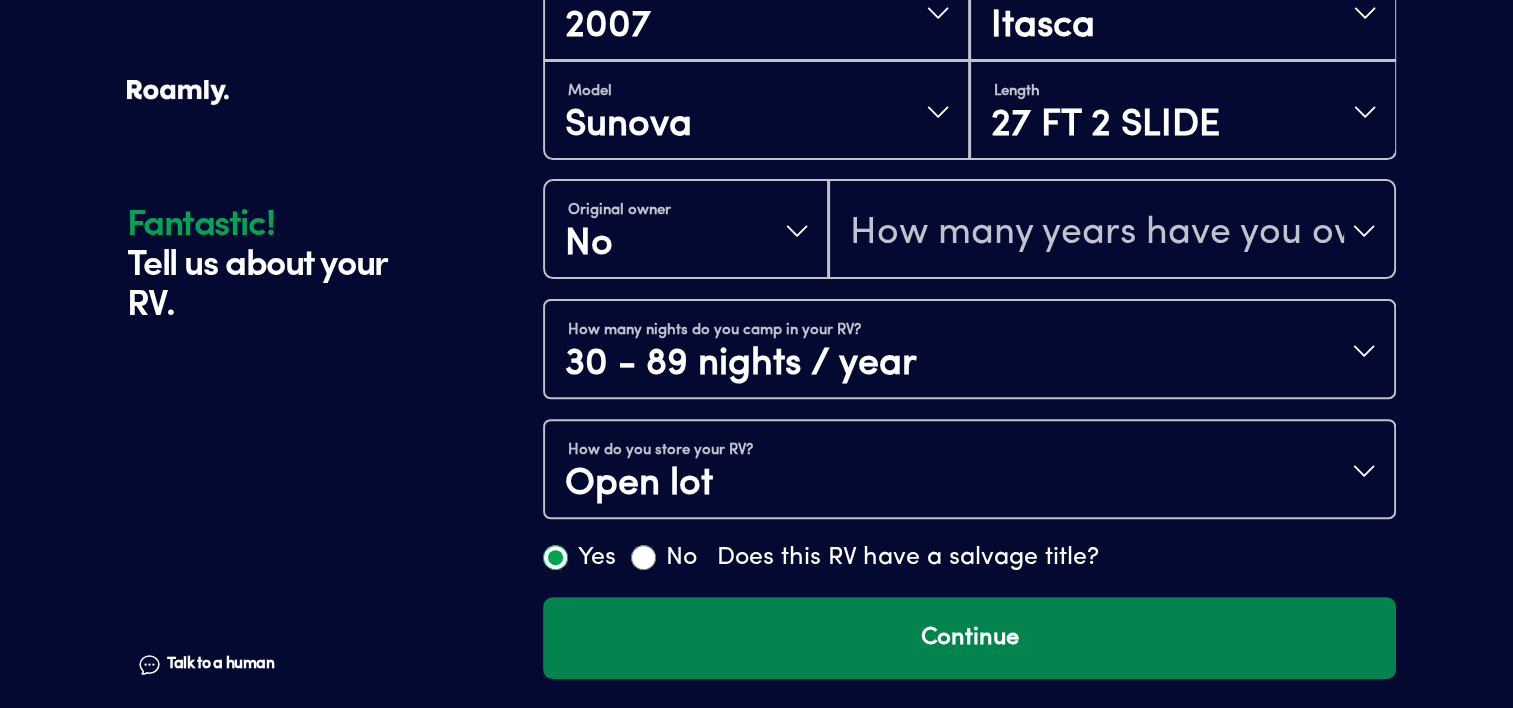 click on "Continue" at bounding box center [969, 638] 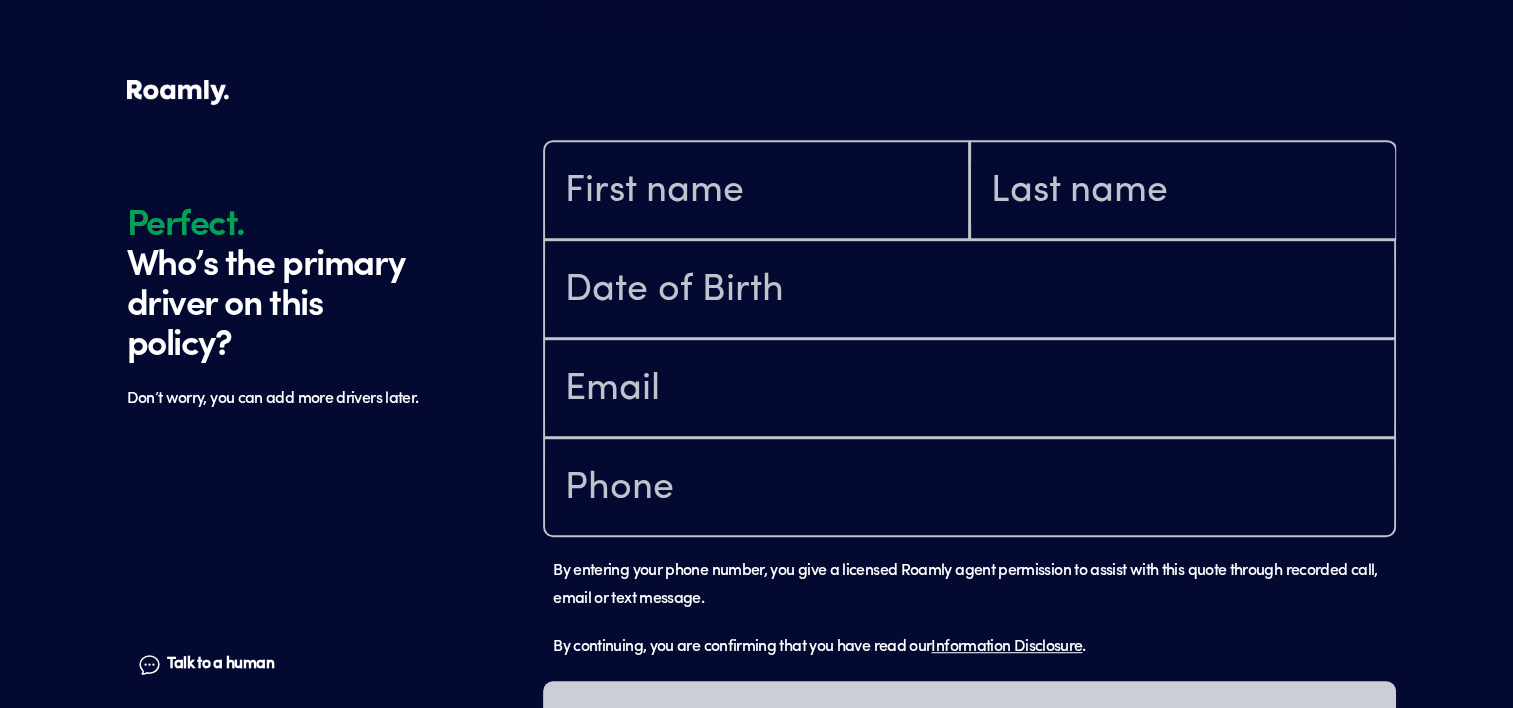 scroll, scrollTop: 1184, scrollLeft: 0, axis: vertical 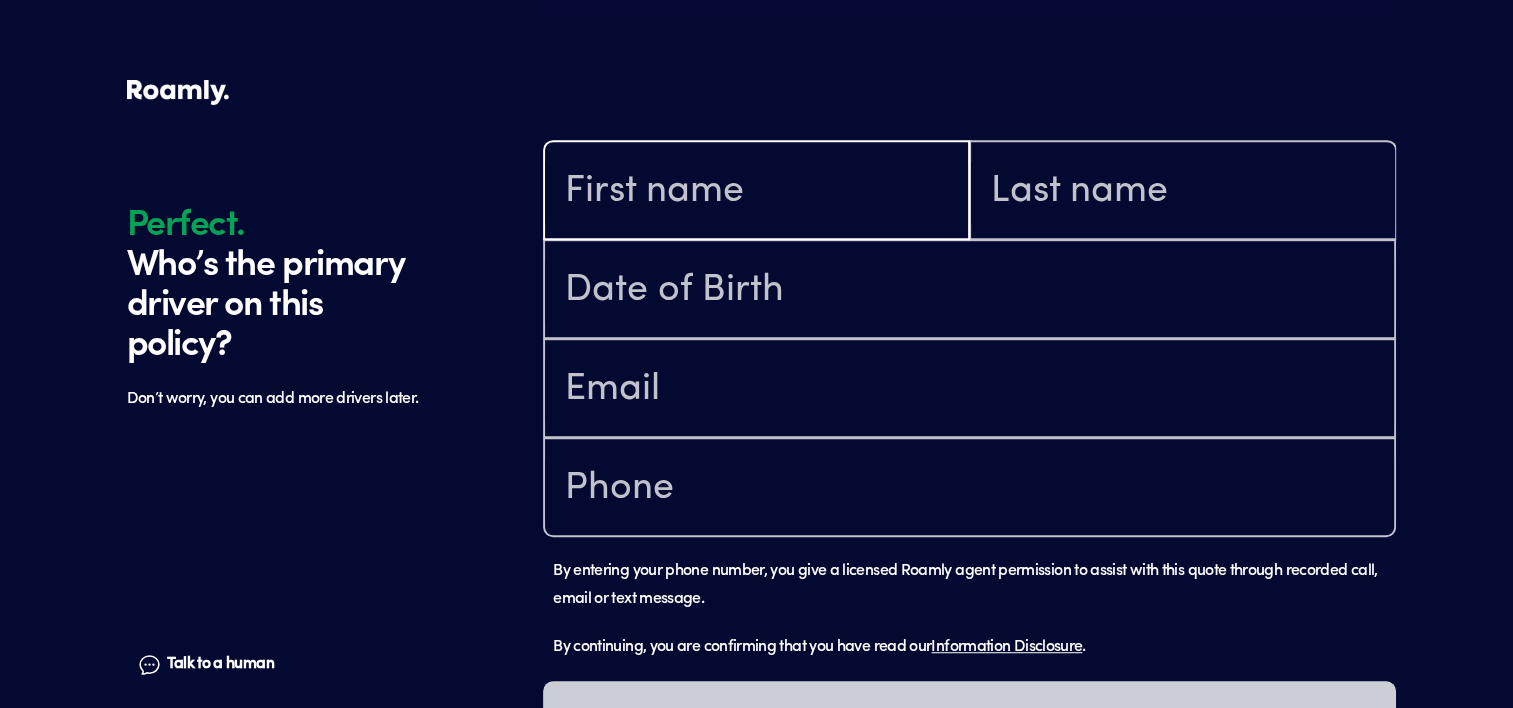 click at bounding box center [756, 192] 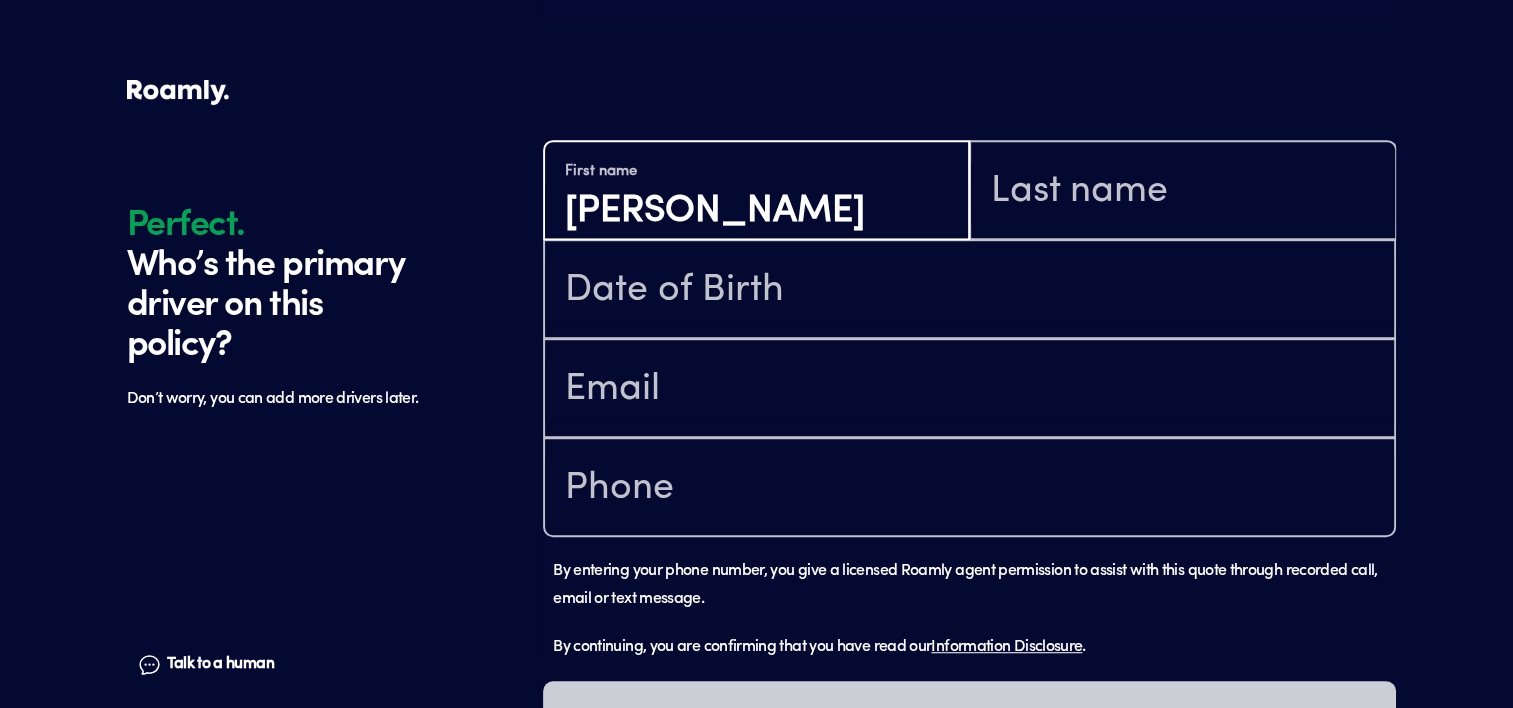type on "[PERSON_NAME]" 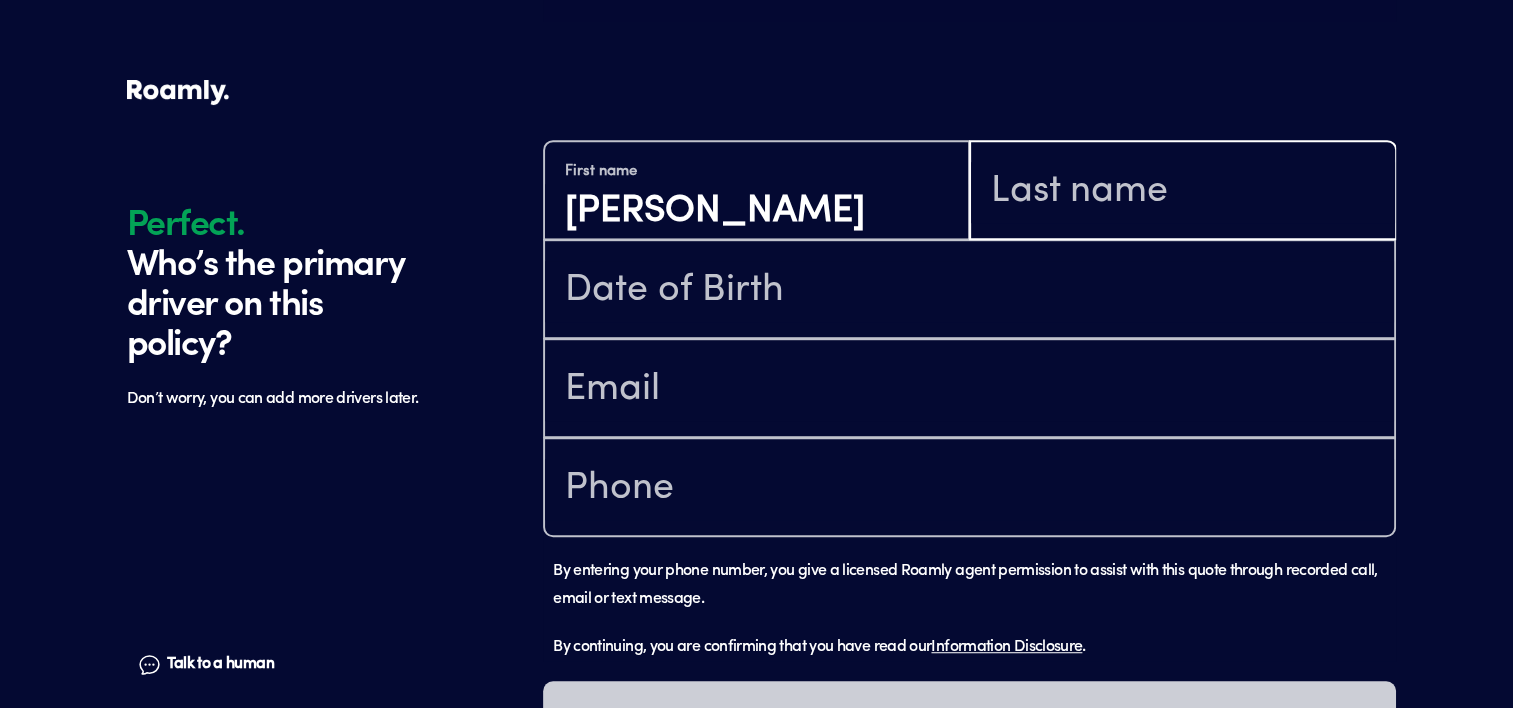 click at bounding box center [1182, 192] 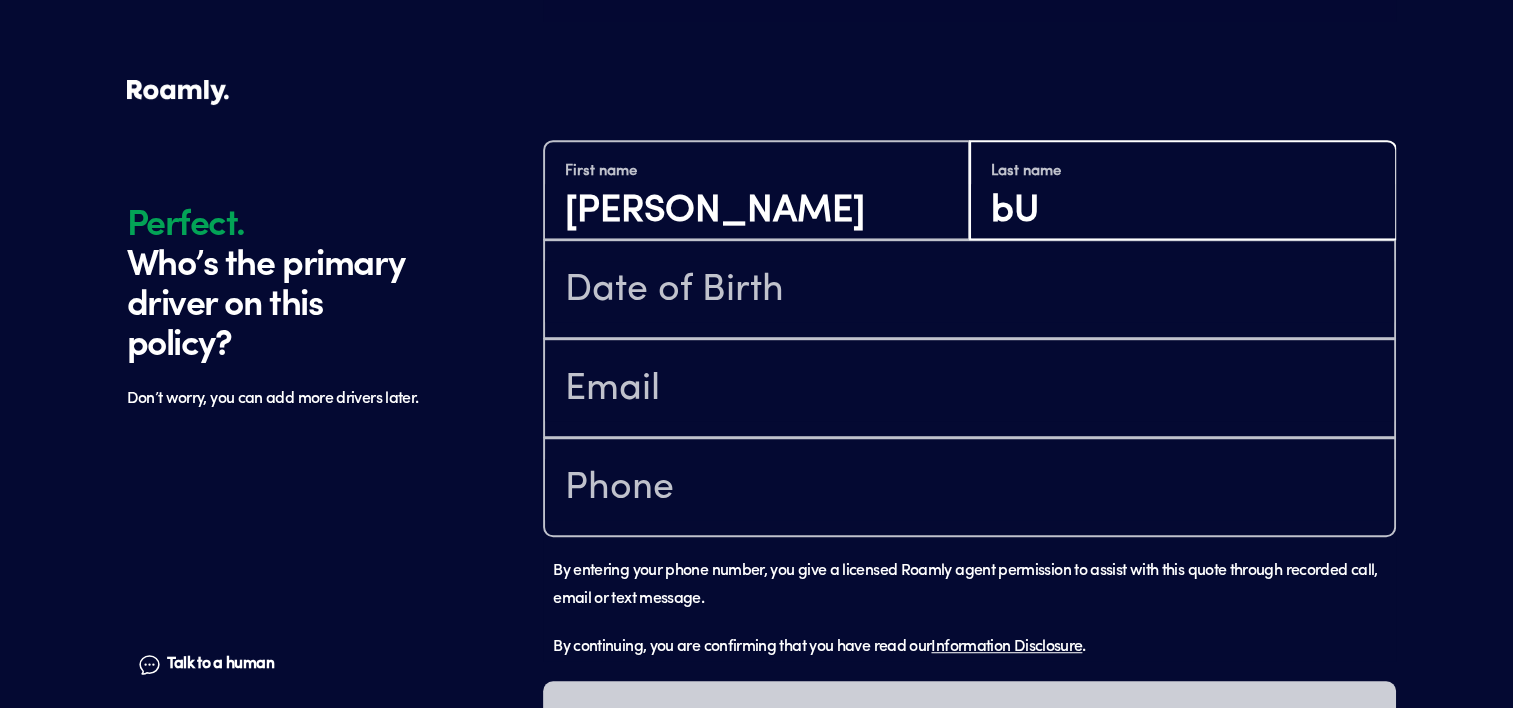 type on "b" 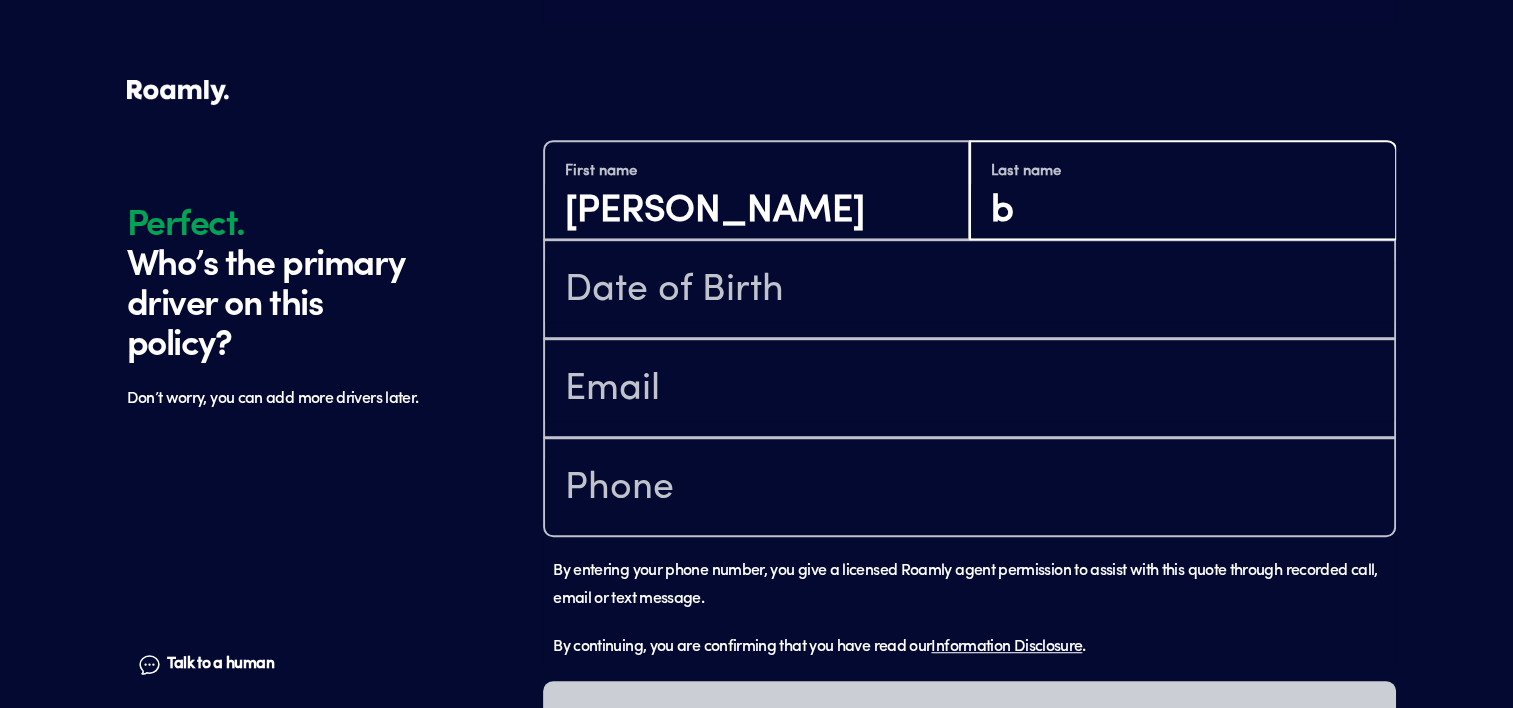 type 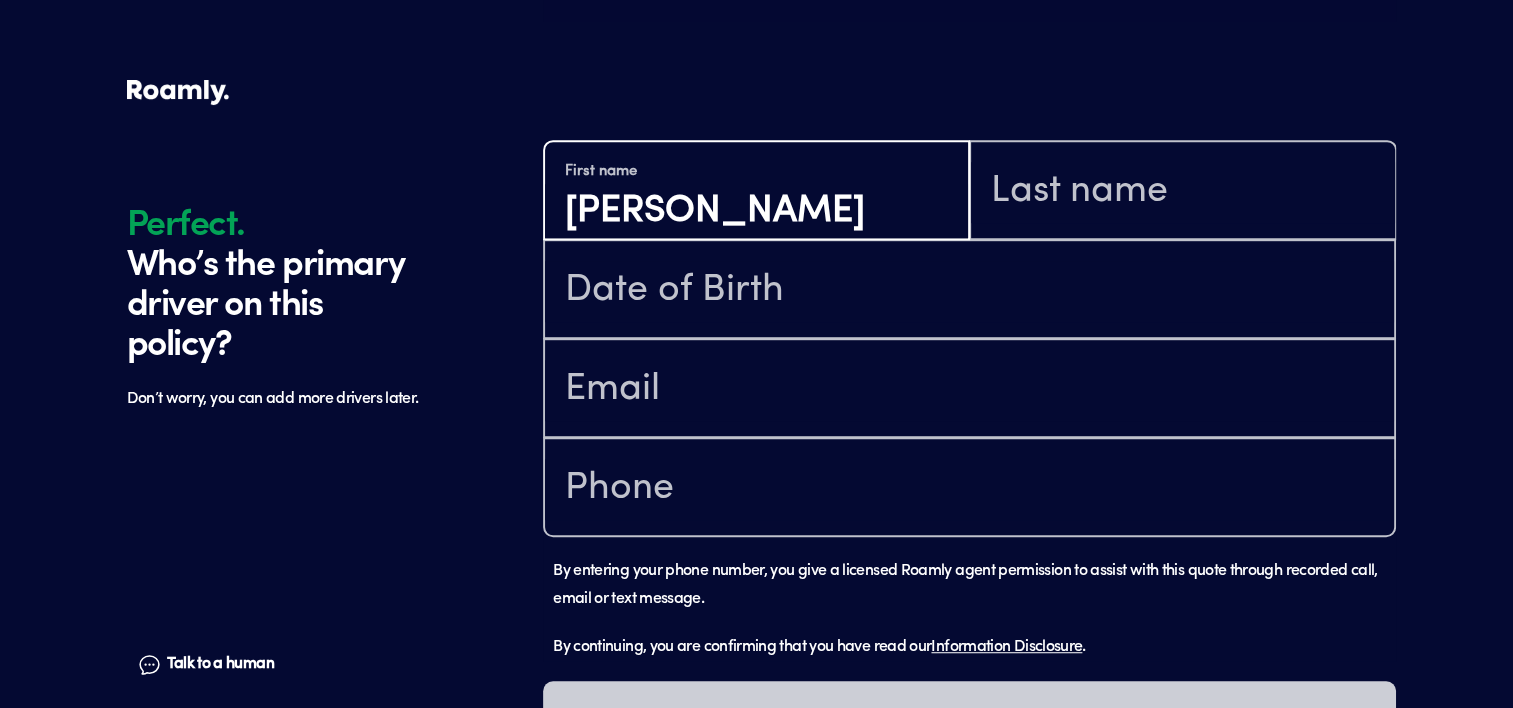 click on "[PERSON_NAME]" at bounding box center (756, 211) 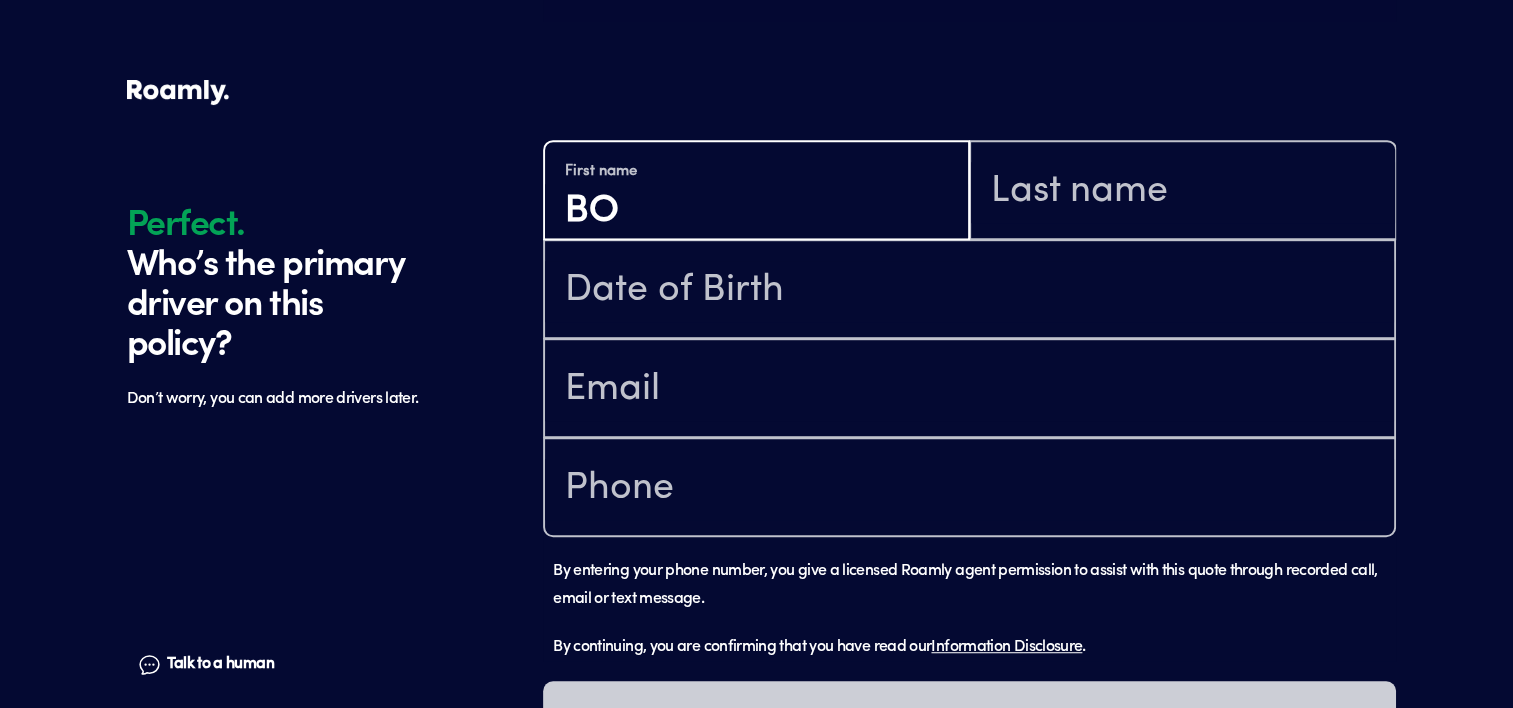 type on "B" 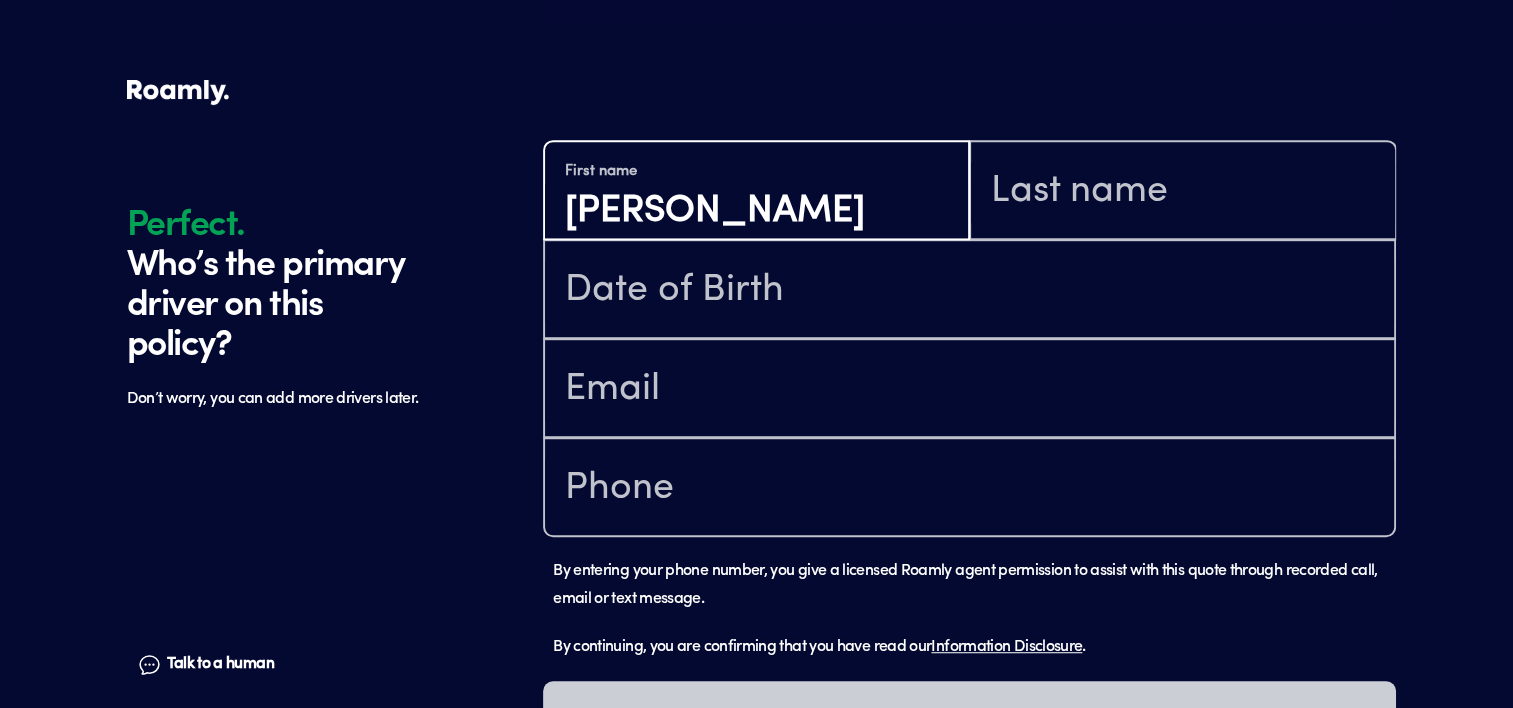 type on "[PERSON_NAME]" 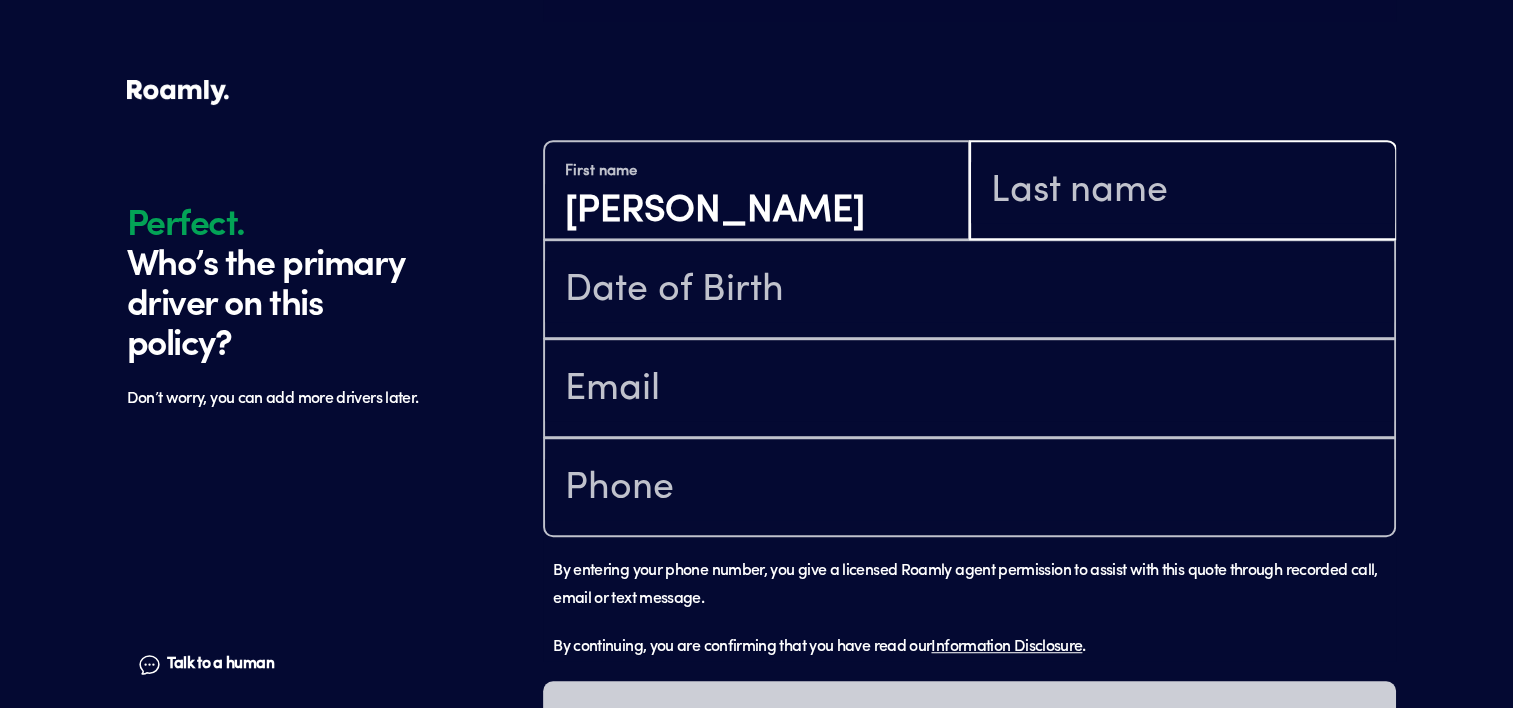 click at bounding box center [1182, 192] 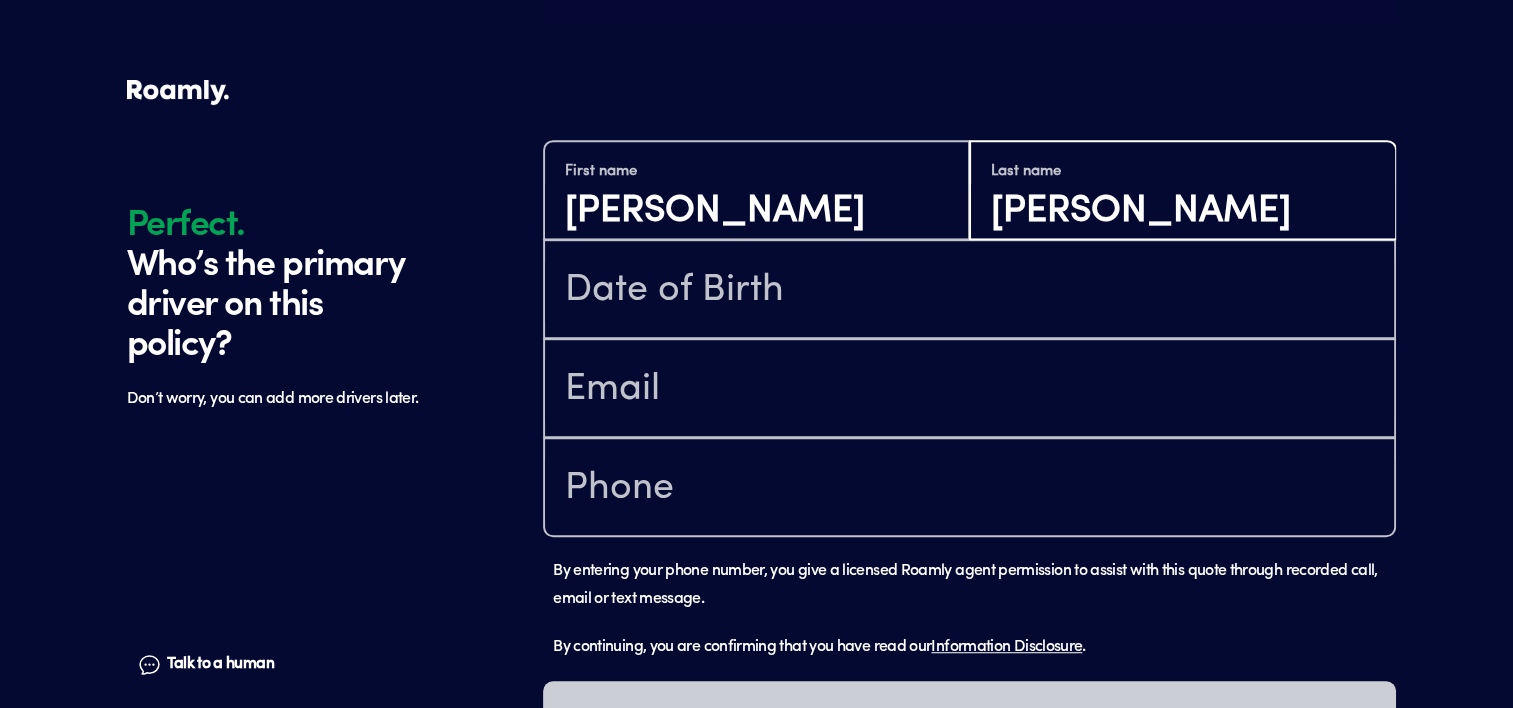 type on "[PERSON_NAME]" 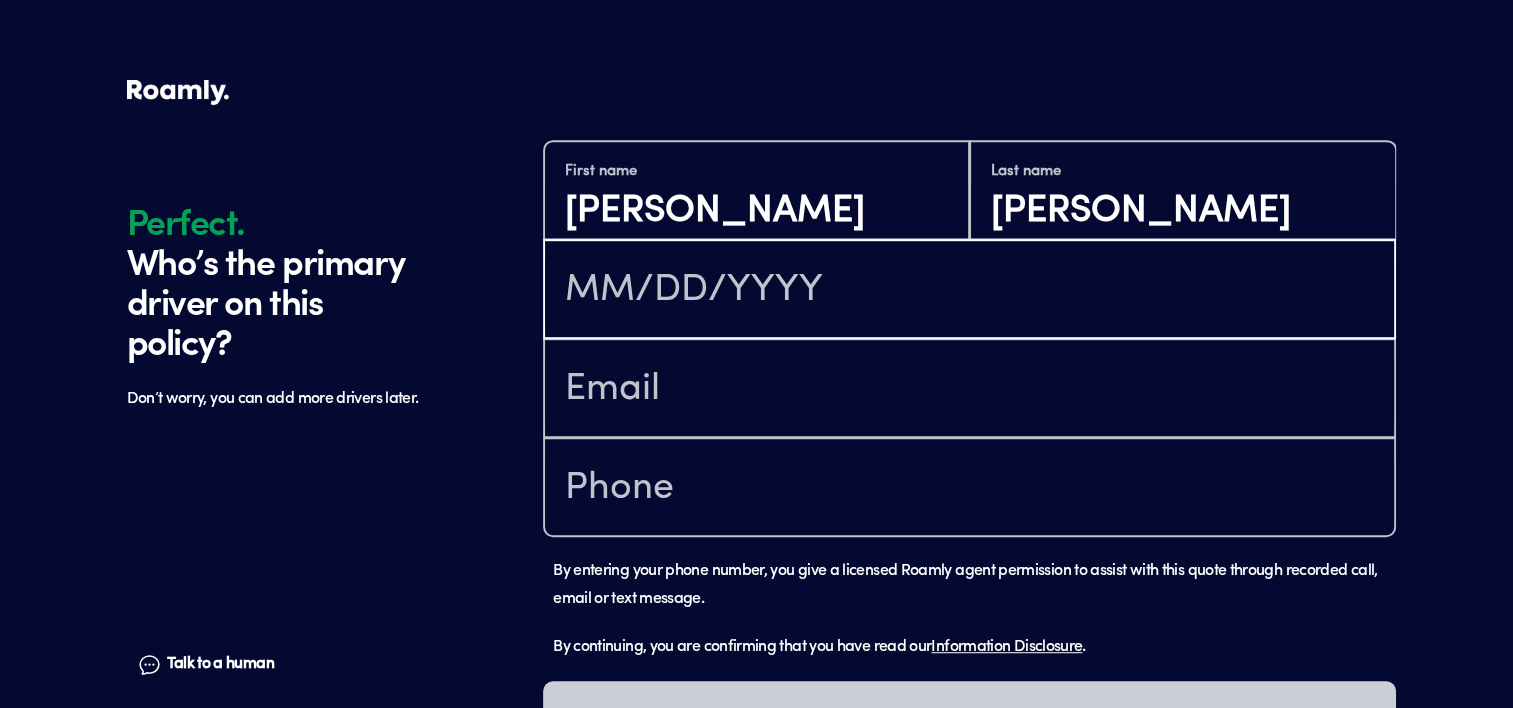 click at bounding box center [969, 291] 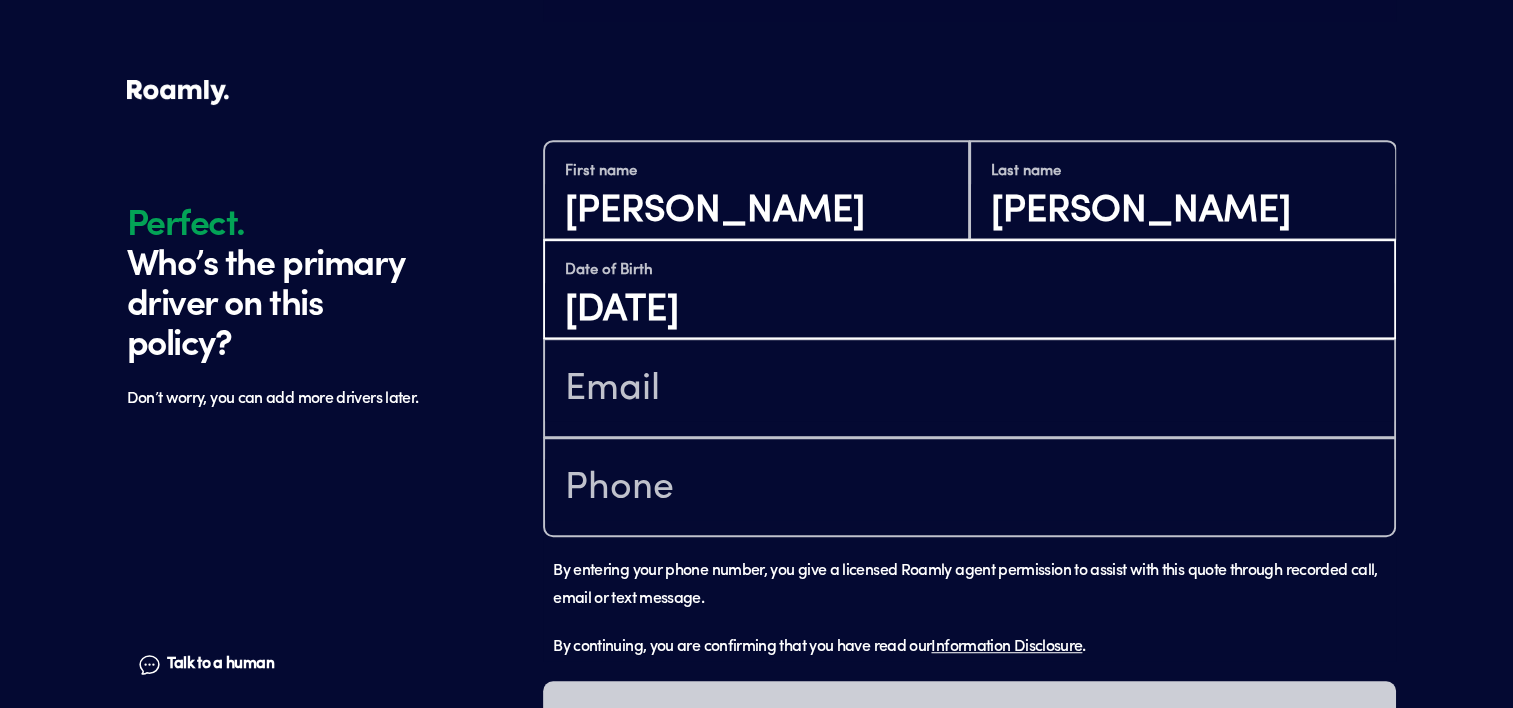 type on "[DATE]" 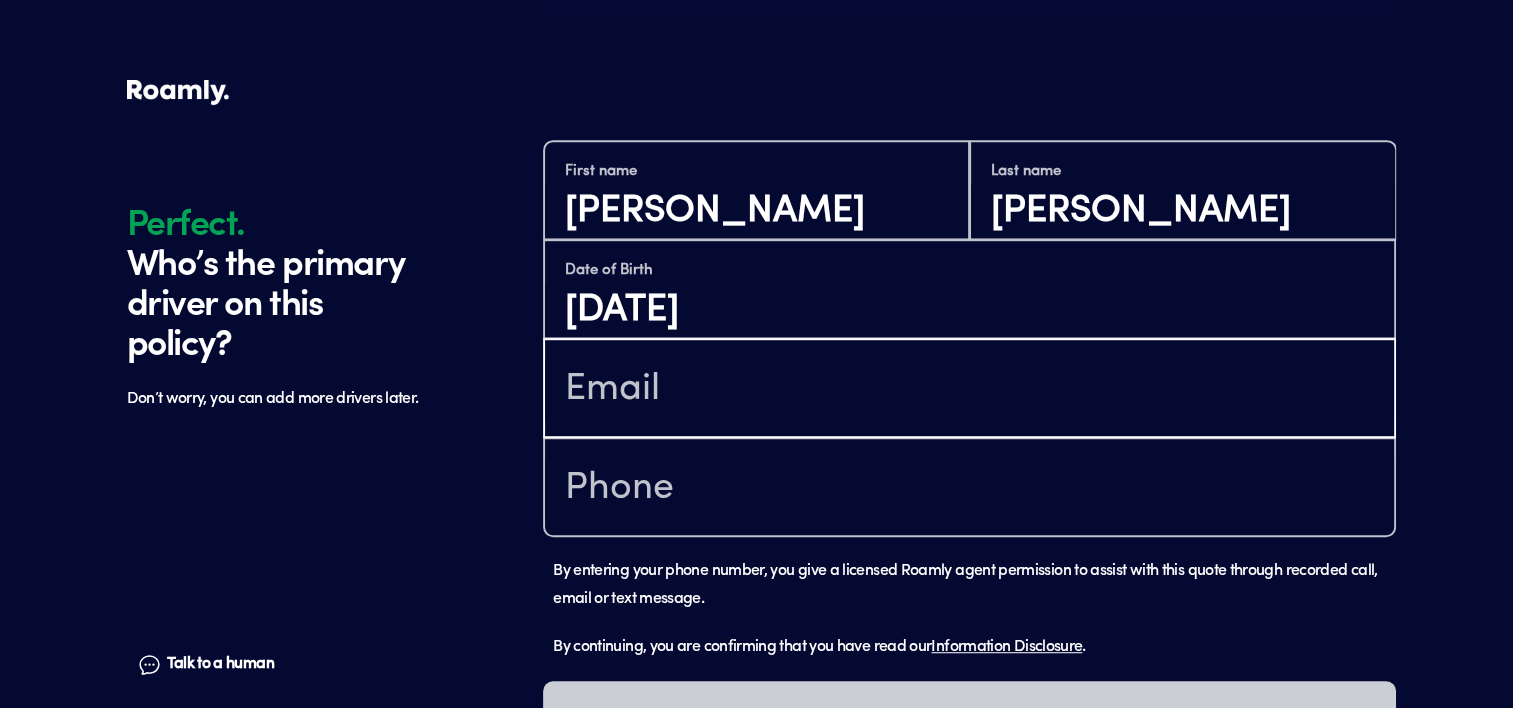 click at bounding box center [969, 390] 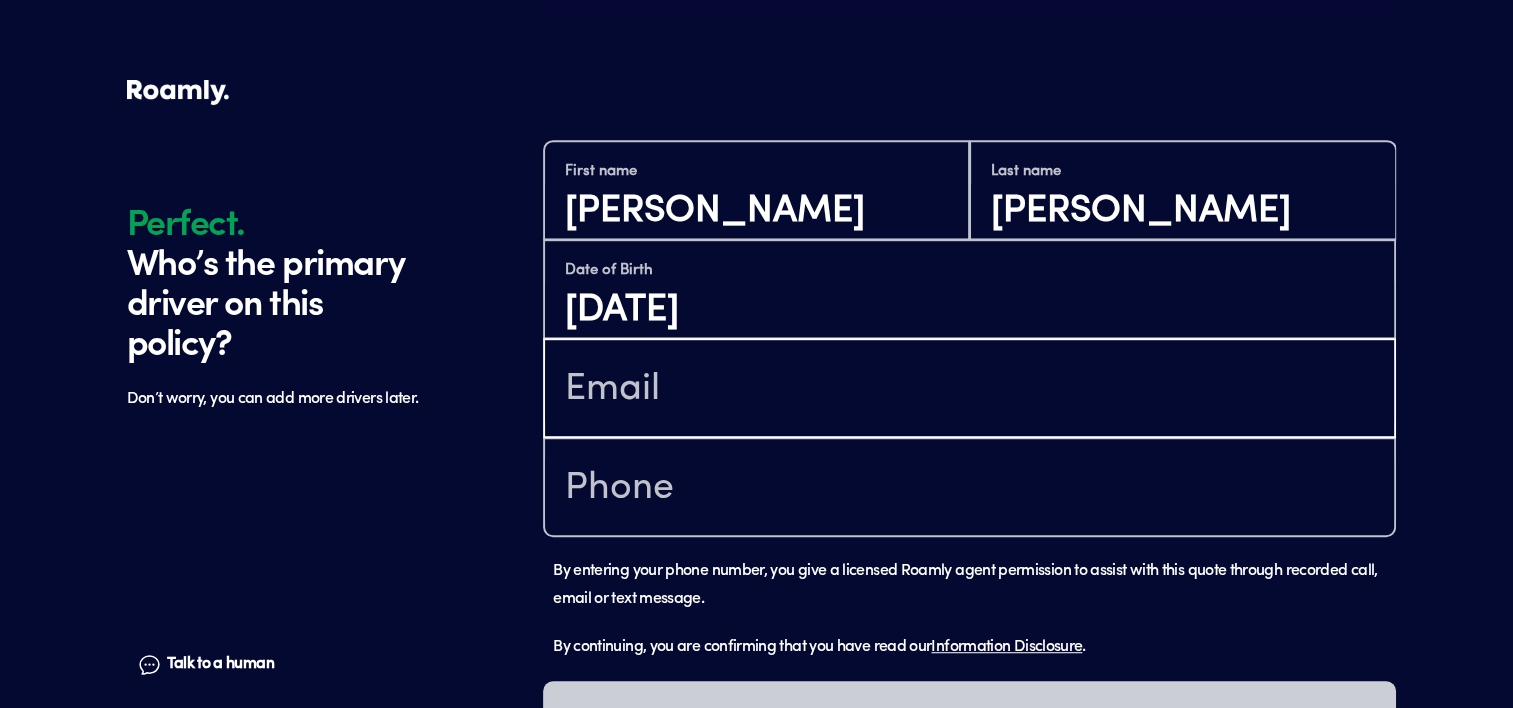 type on "[EMAIL_ADDRESS][DOMAIN_NAME]" 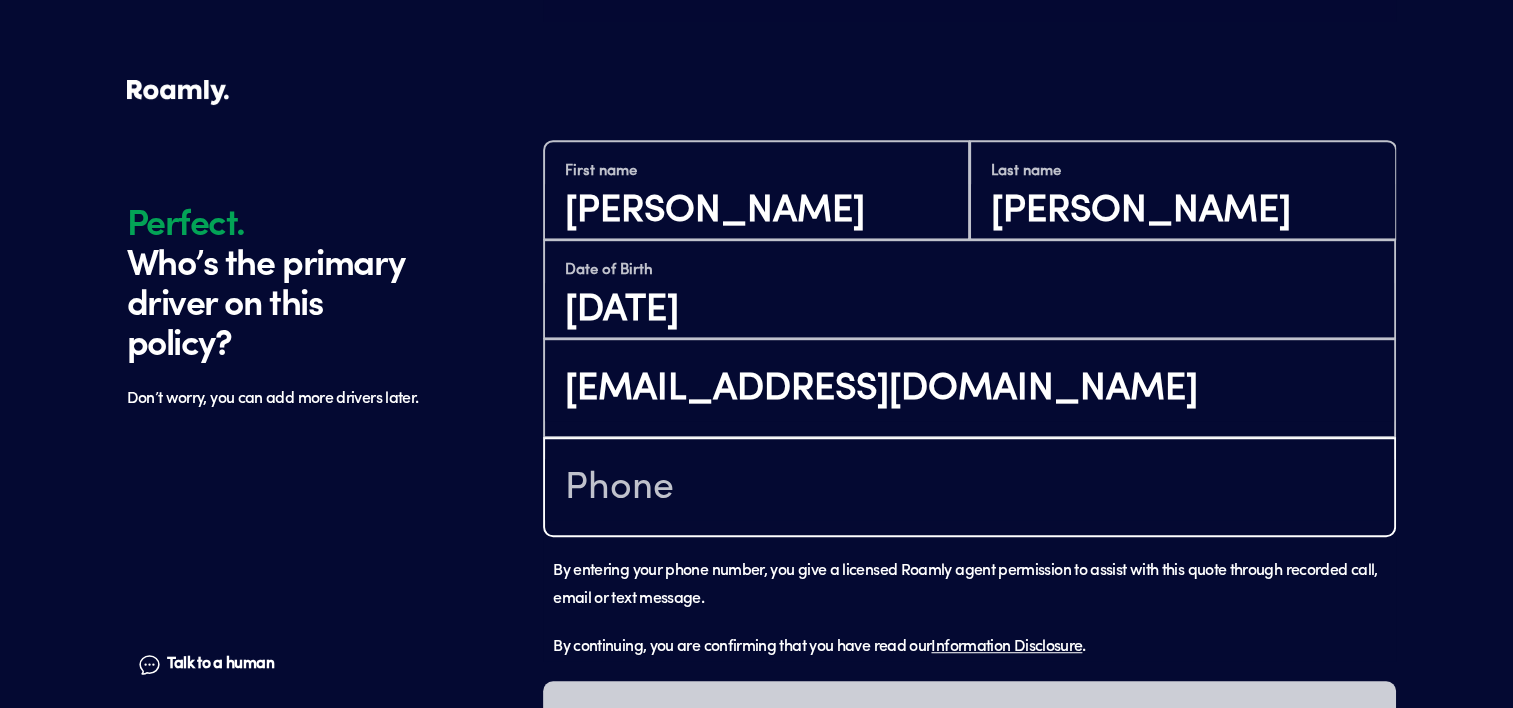 type on "[PHONE_NUMBER]" 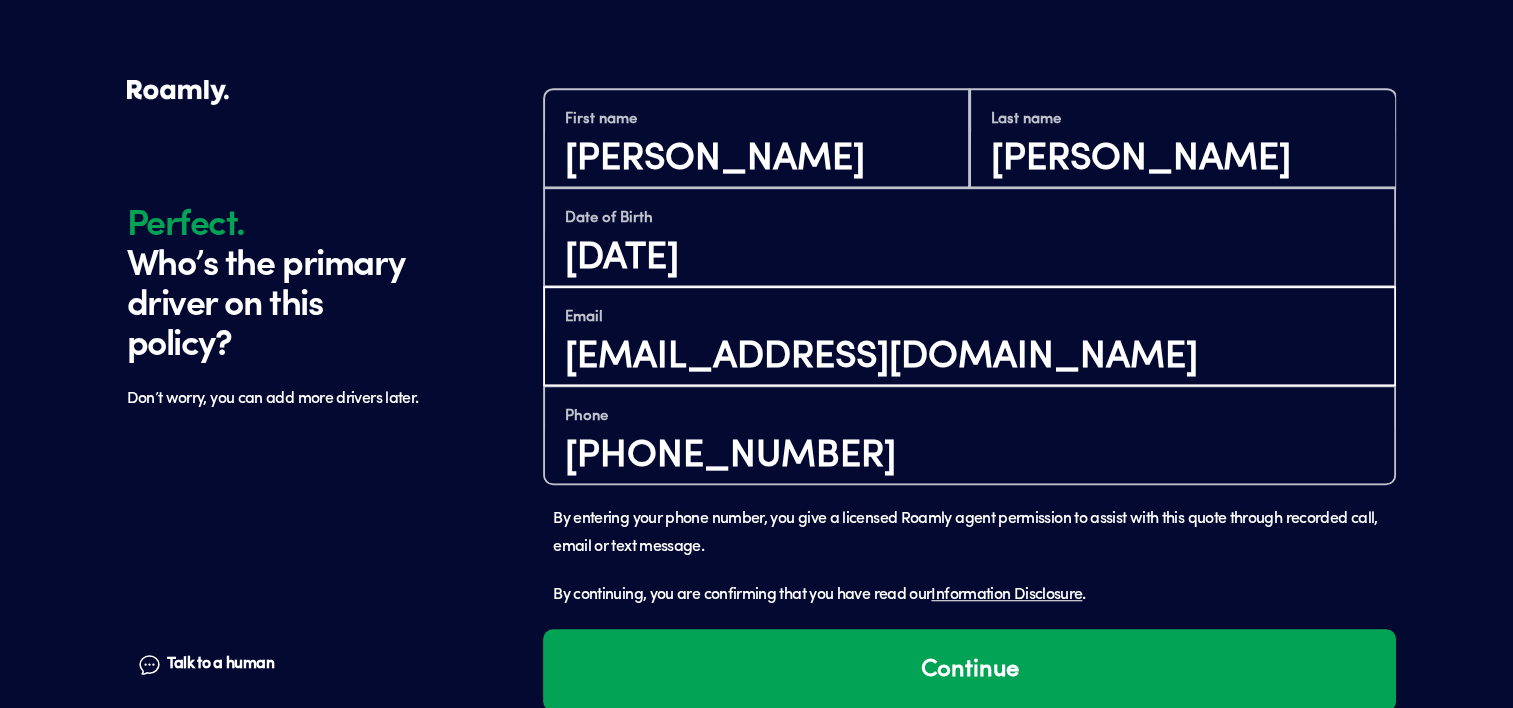scroll, scrollTop: 1268, scrollLeft: 0, axis: vertical 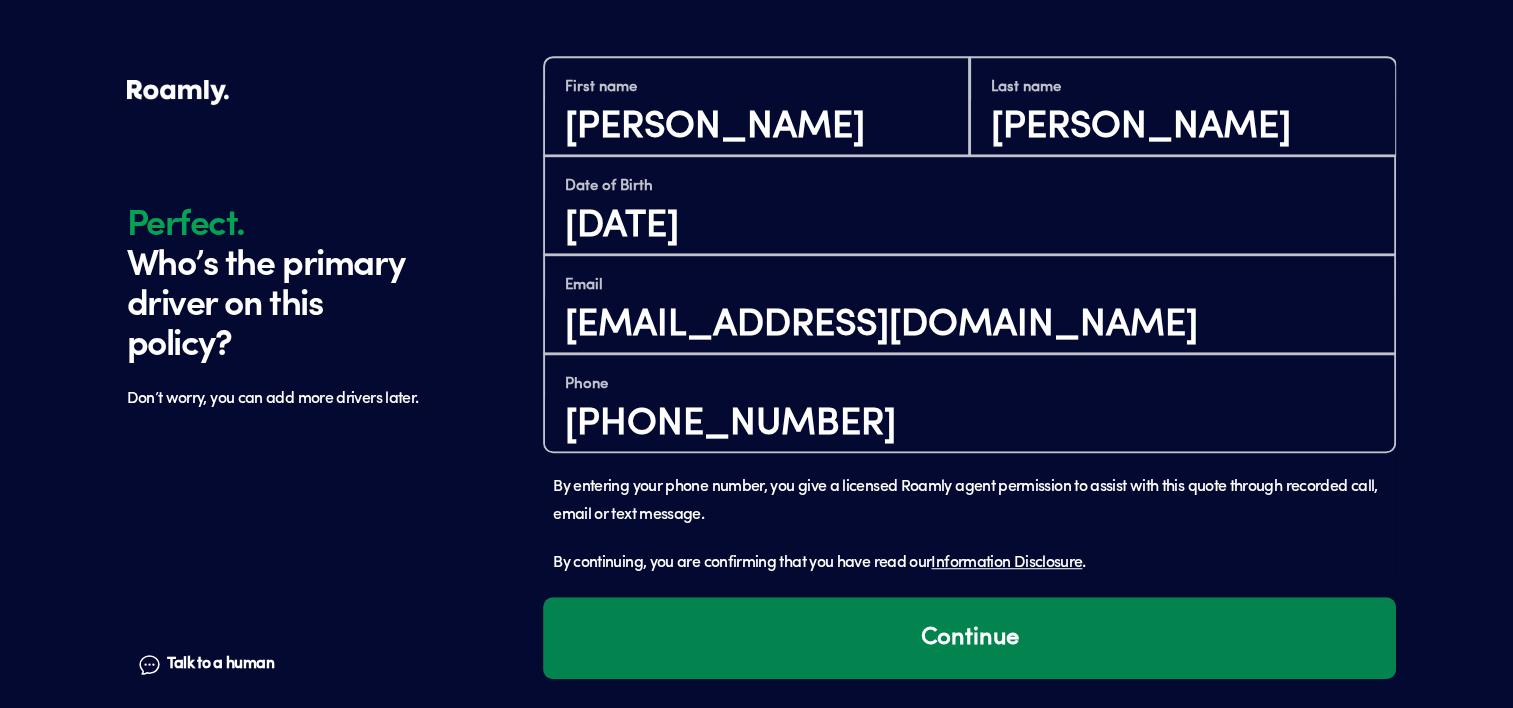 click on "Continue" at bounding box center (969, 638) 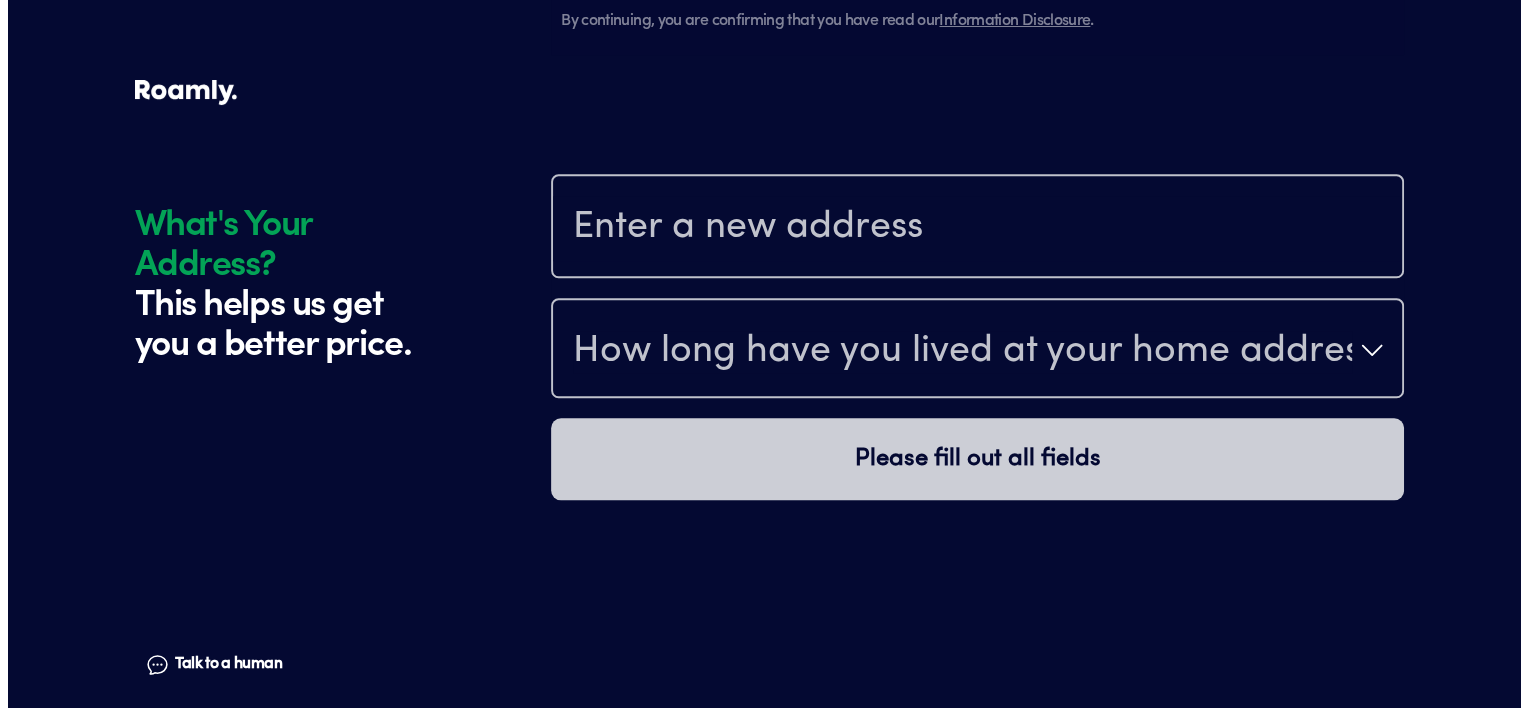 scroll, scrollTop: 1872, scrollLeft: 0, axis: vertical 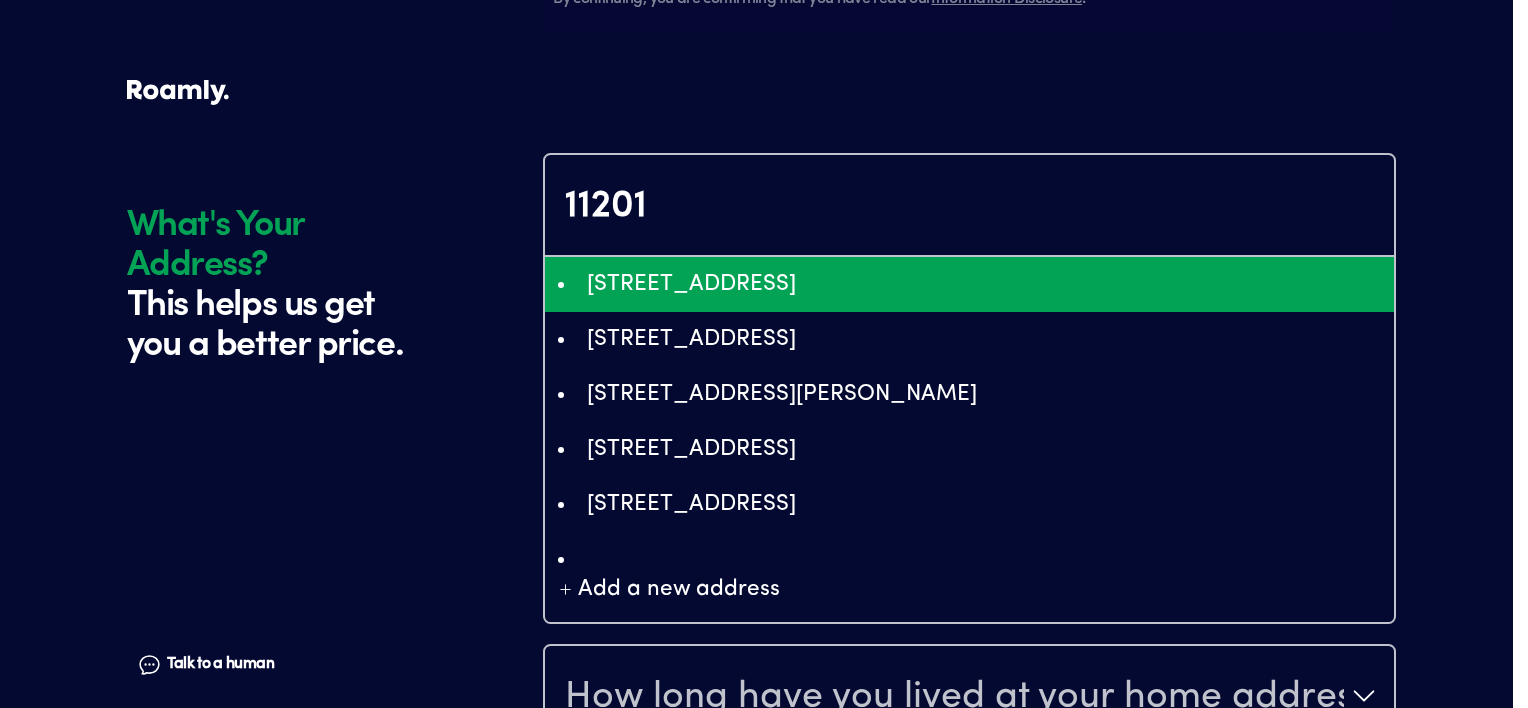 type on "ChIJdyuChPJDK4cRiwK_Wd_PYrs" 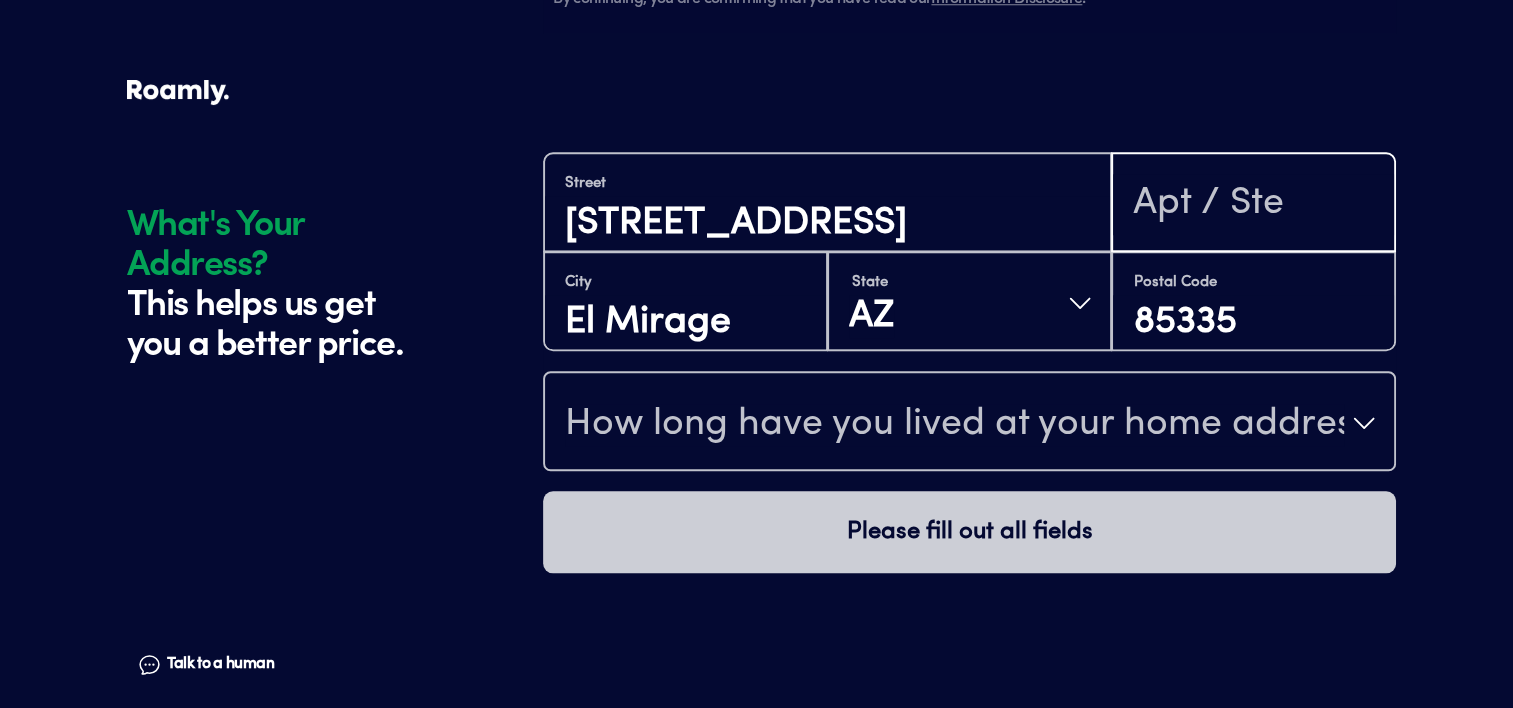 click at bounding box center [1254, 204] 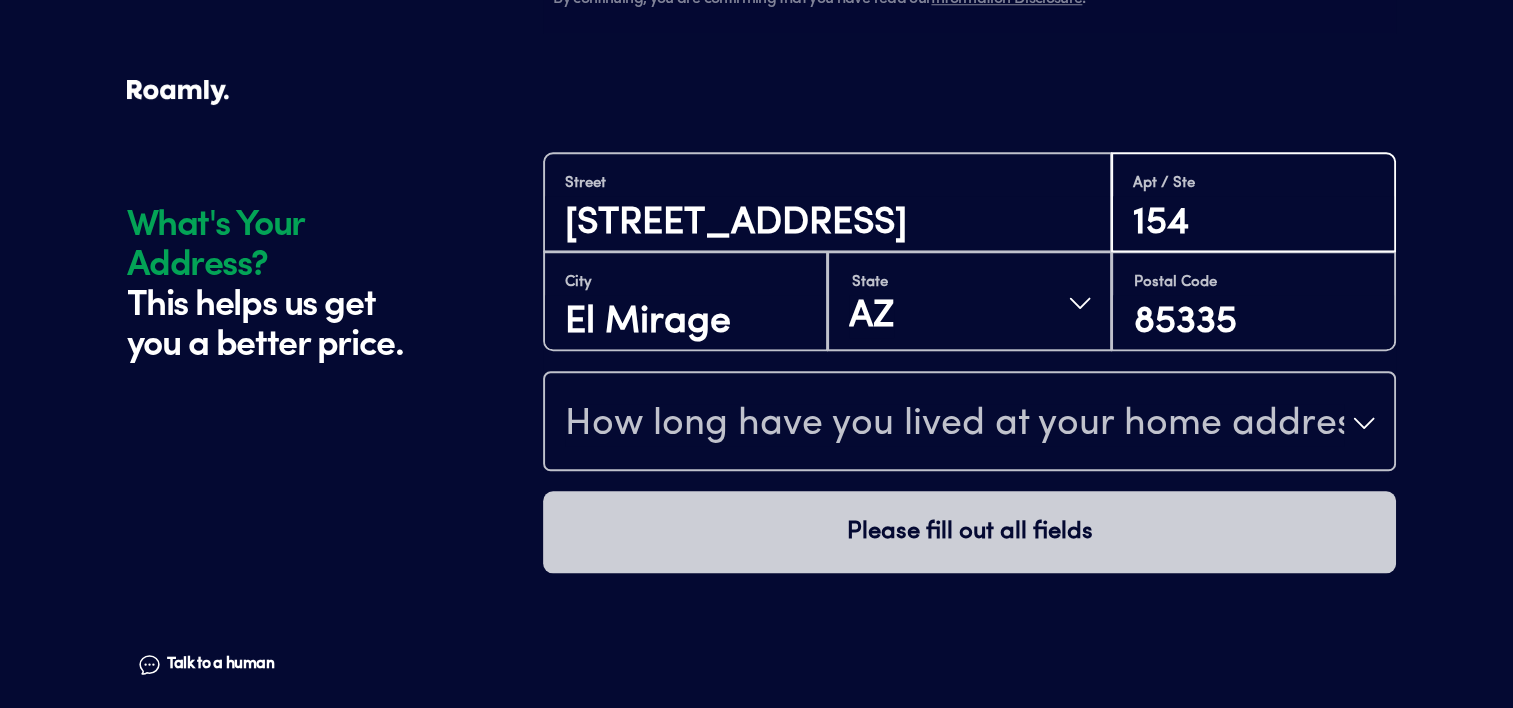 type on "154" 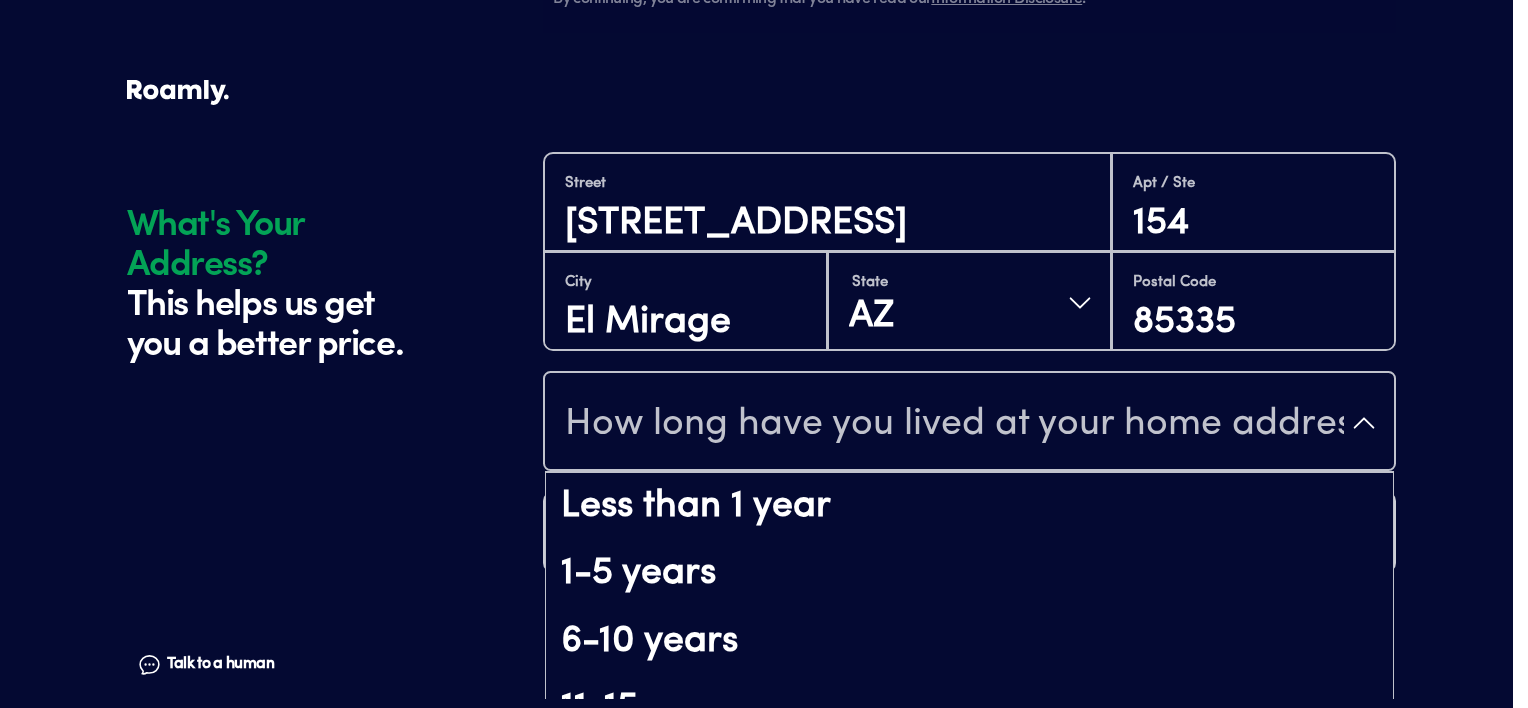 click on "How long have you lived at your home address?" at bounding box center [969, 423] 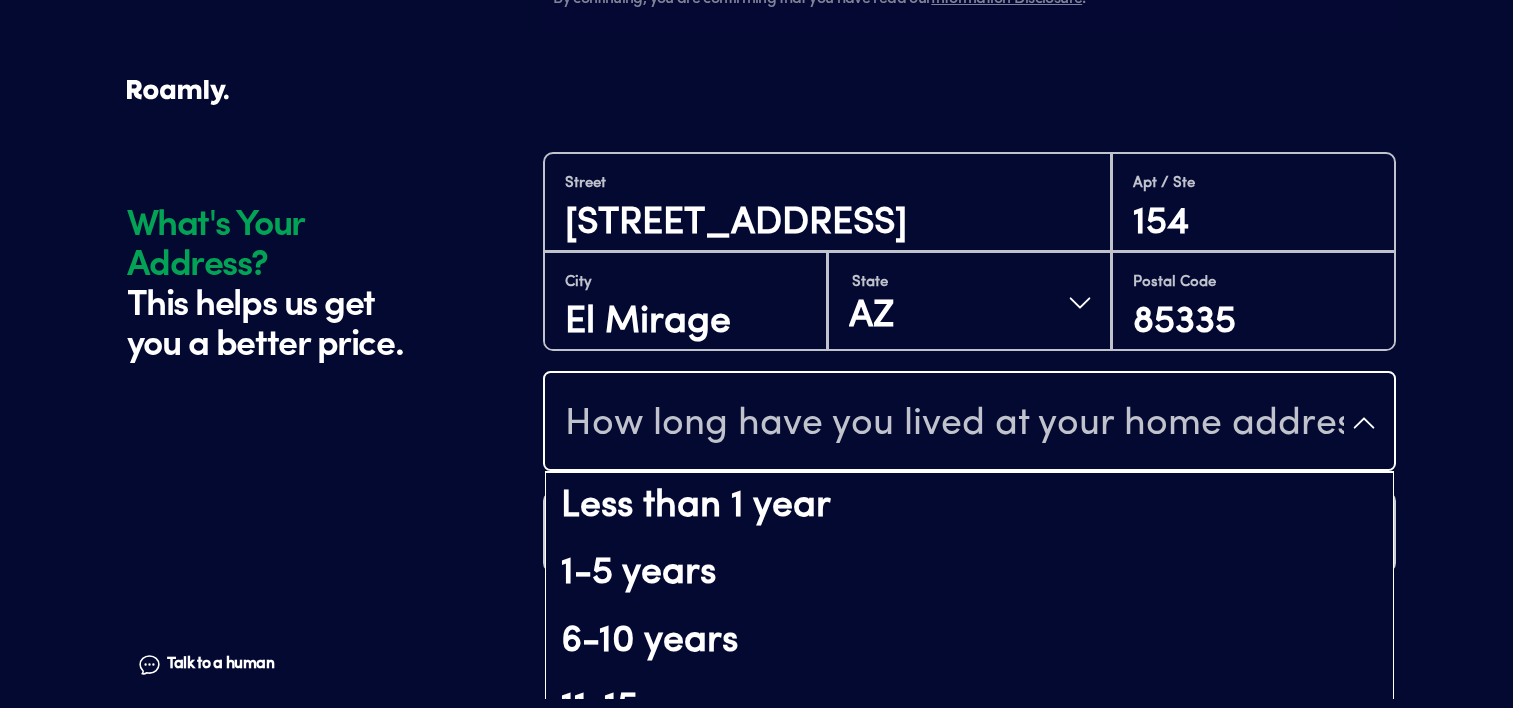 click on "What's Your Address? This helps us get you a better price. Talk to a human Chat 1 2 3 4+ Edit How many RVs or Trailers do you want to cover? Year [DATE] Manufacturer Itasca Model Sunova Length 27 FT 2 SLIDE Original owner No How many years have you owned it? How many nights do you camp in your RV? 30 - 89 nights / year How do you store your RV? Open lot Yes No Does this RV have a salvage title? Edit Tell us about your RV. First name [PERSON_NAME] Last name [PERSON_NAME] Date of Birth [DEMOGRAPHIC_DATA] Email [EMAIL_ADDRESS][DOMAIN_NAME] Phone [PHONE_NUMBER] By entering your phone number, you give a licensed Roamly agent permission to assist with this quote through recorded call, email or text message. By continuing, you are confirming that you have read our  Information Disclosure . Edit Who’s the primary driver on this policy? What's Your Address? This helps us get you a better price. Talk to a [GEOGRAPHIC_DATA] [STREET_ADDRESS][US_STATE] Postal Code 85335 Less than 1 year 1-5 years 6-10 years" at bounding box center [756, -582] 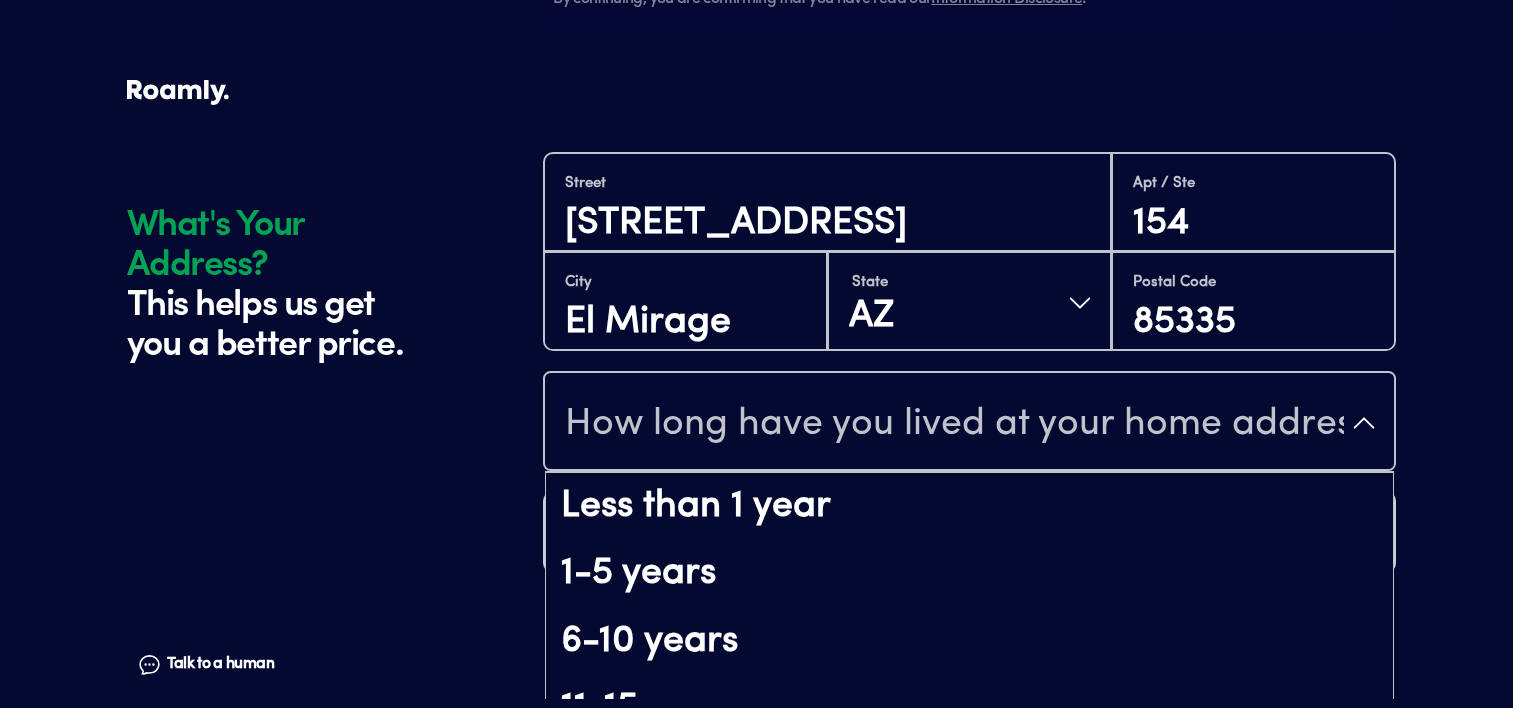 click on "How long have you lived at your home address?" at bounding box center [969, 423] 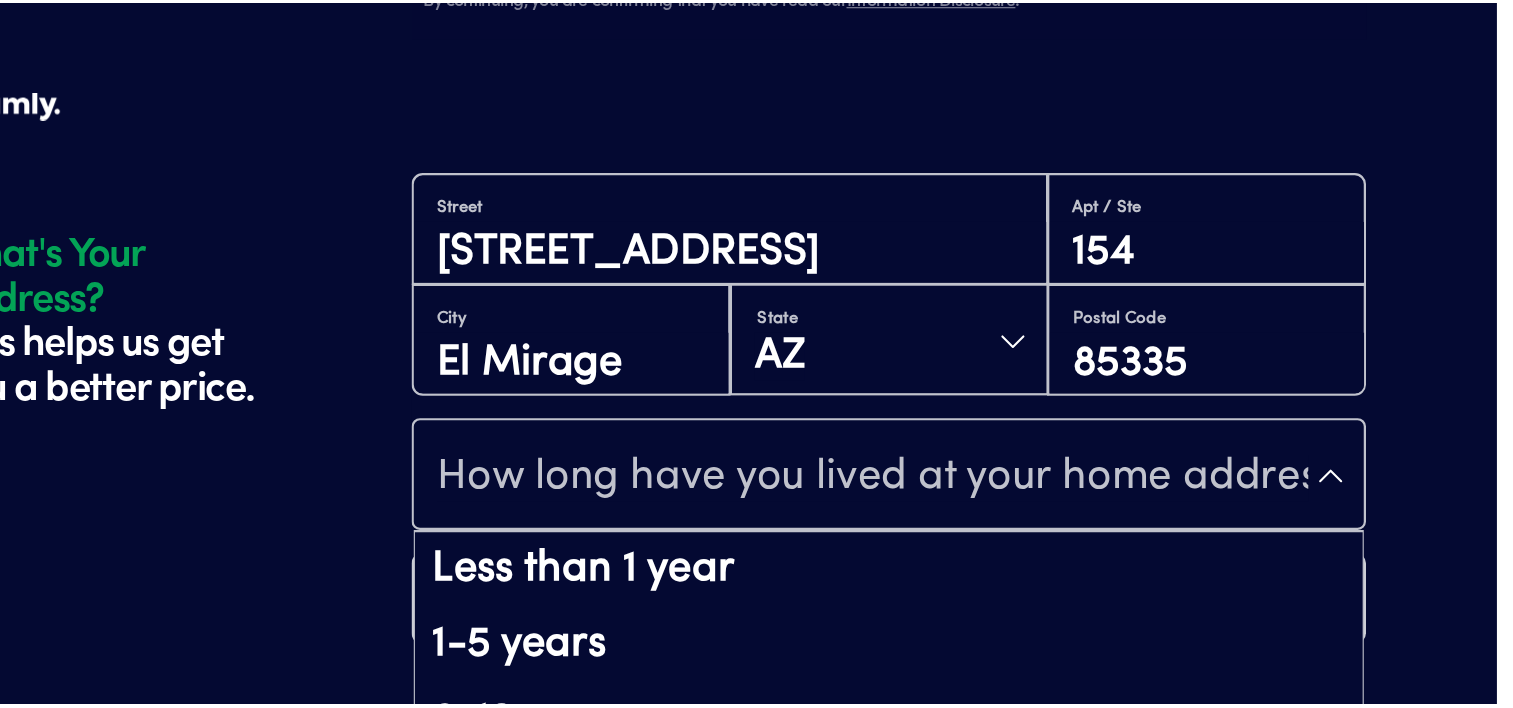 scroll, scrollTop: 1872, scrollLeft: 0, axis: vertical 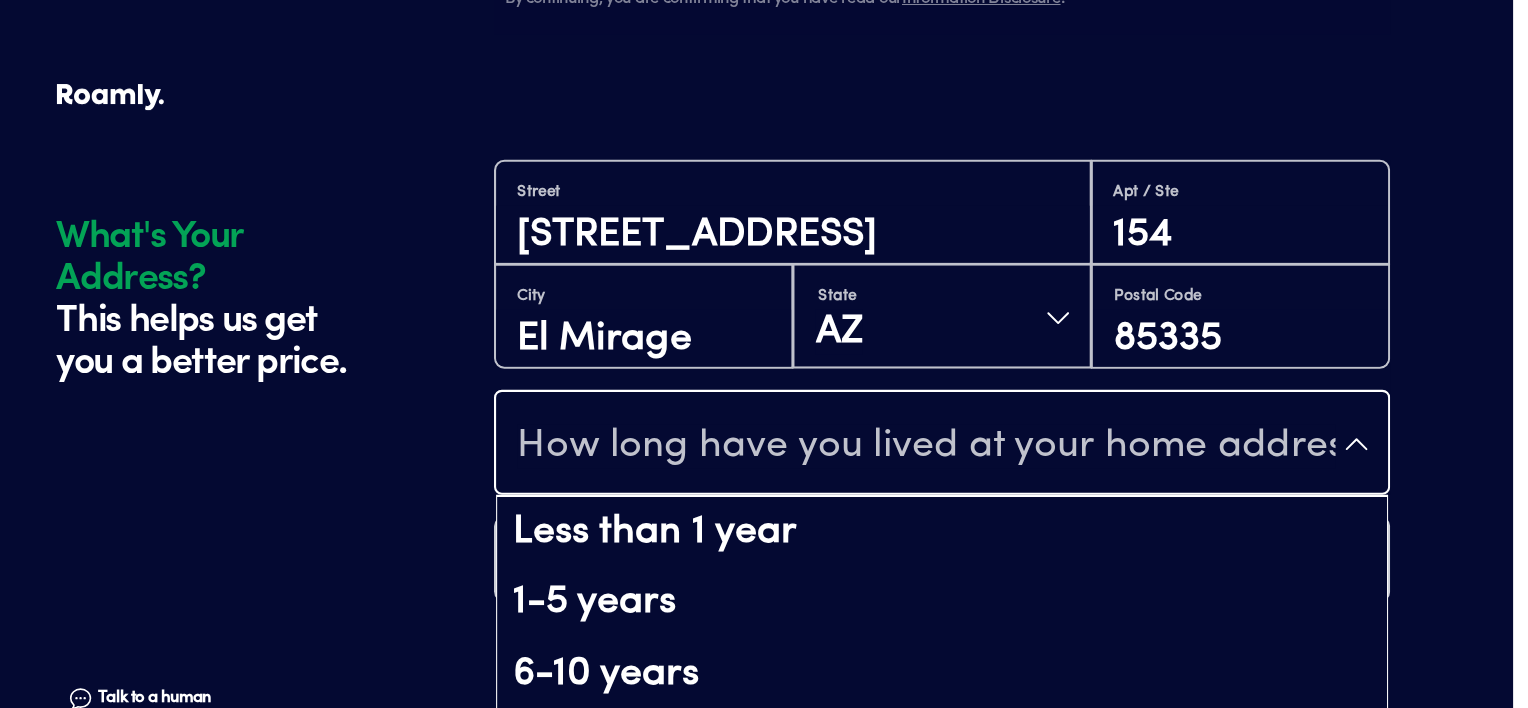 drag, startPoint x: 278, startPoint y: 542, endPoint x: 448, endPoint y: 126, distance: 449.39514 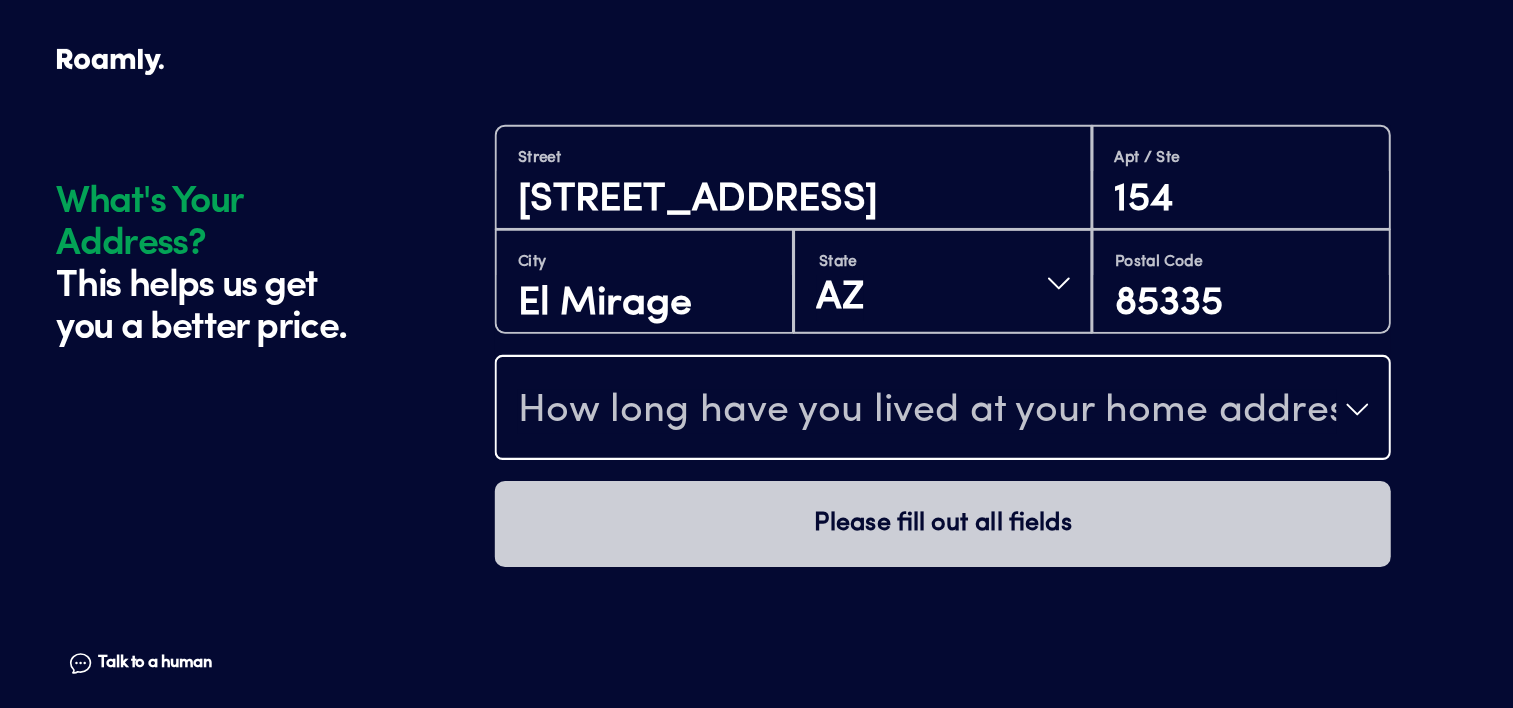 scroll, scrollTop: 1872, scrollLeft: 0, axis: vertical 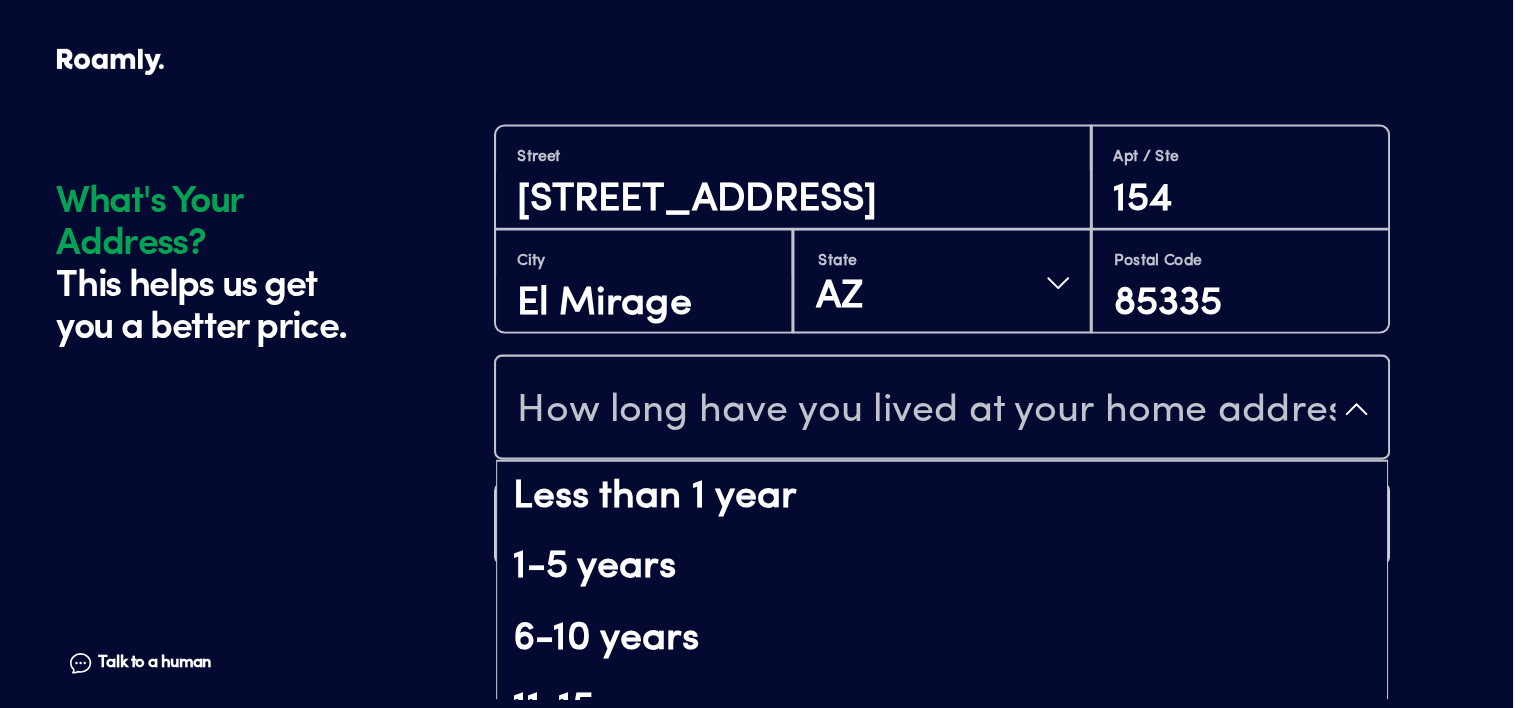 click on "How long have you lived at your home address?" at bounding box center (969, 423) 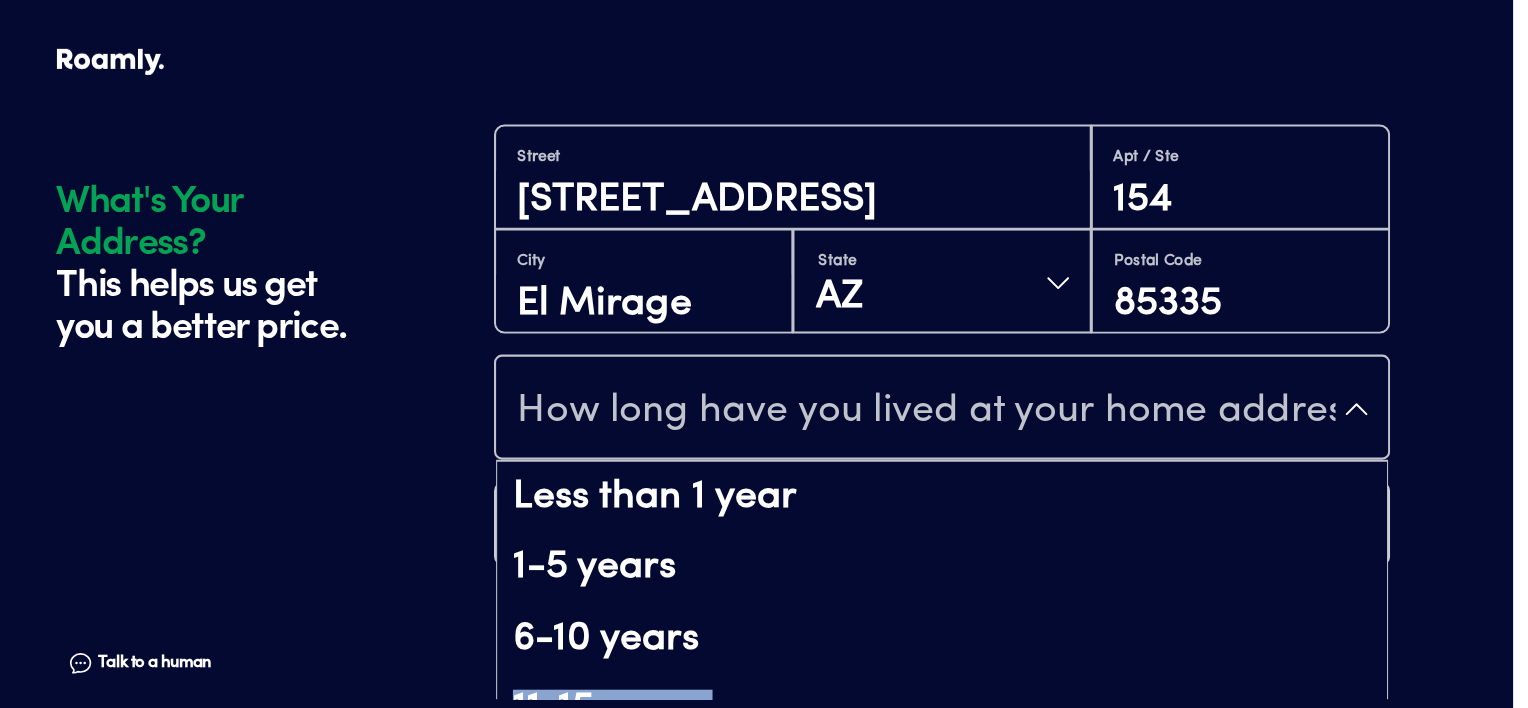 drag, startPoint x: 1396, startPoint y: 523, endPoint x: 1375, endPoint y: 621, distance: 100.22475 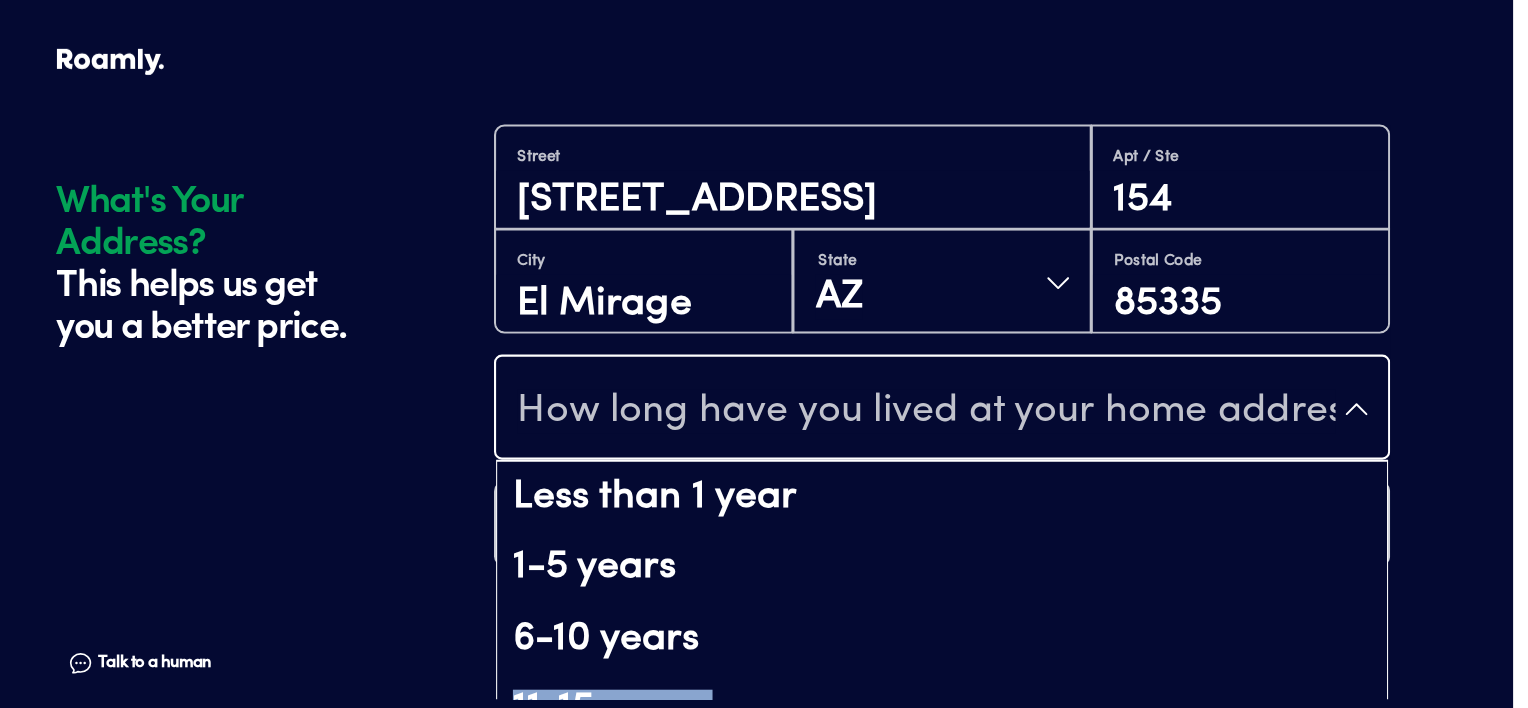 drag, startPoint x: 1375, startPoint y: 621, endPoint x: 1387, endPoint y: 701, distance: 80.895 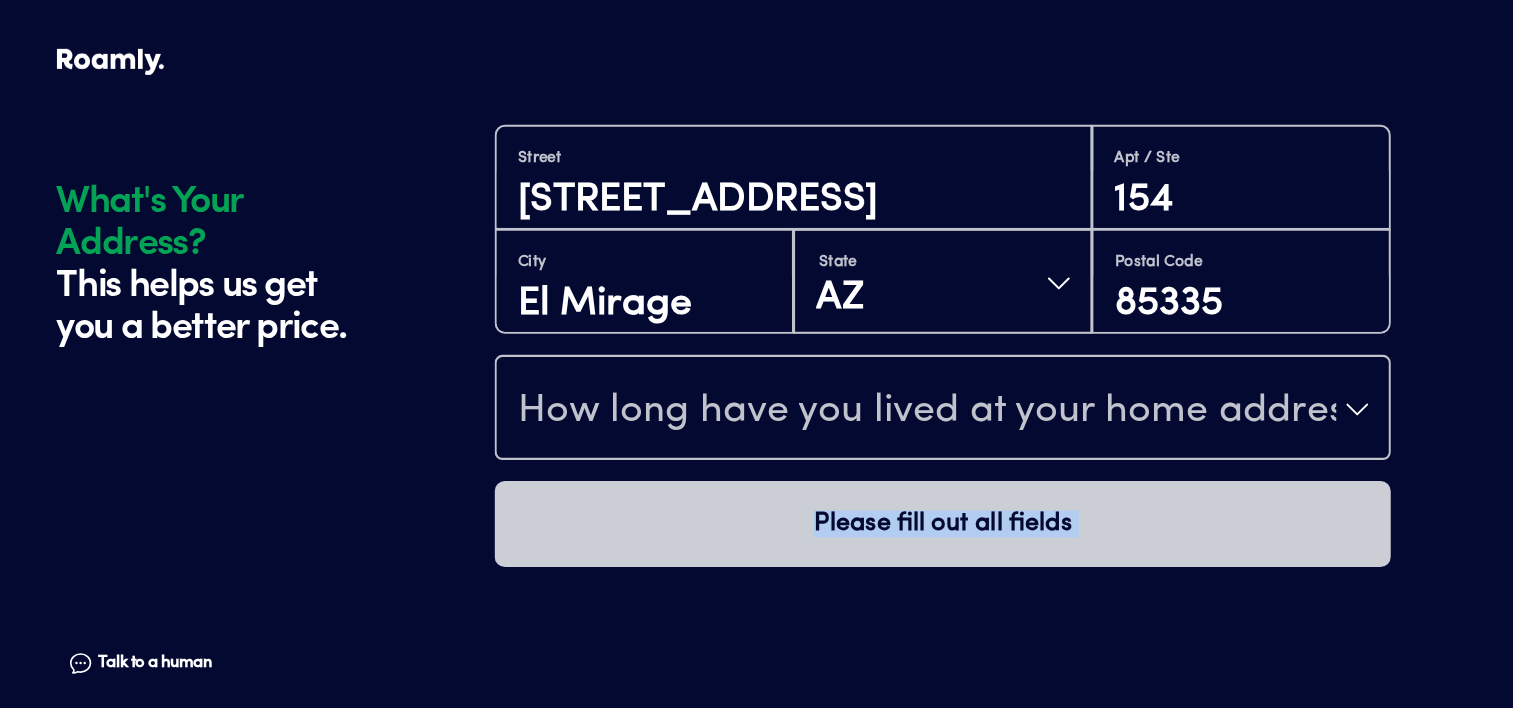 click on "What's Your Address? This helps us get you a better price. Talk to a human Chat 1 2 3 4+ Edit How many RVs or Trailers do you want to cover? Year [DATE] Manufacturer Itasca Model Sunova Length 27 FT 2 SLIDE Original owner No How many years have you owned it? How many nights do you camp in your RV? 30 - 89 nights / year How do you store your RV? Open lot Yes No Does this RV have a salvage title? Edit Tell us about your RV. First name [PERSON_NAME] Last name [PERSON_NAME] Date of Birth [DEMOGRAPHIC_DATA] Email [EMAIL_ADDRESS][DOMAIN_NAME] Phone [PHONE_NUMBER] By entering your phone number, you give a licensed Roamly agent permission to assist with this quote through recorded call, email or text message. By continuing, you are confirming that you have read our  Information Disclosure . Edit Who’s the primary driver on this policy? What's Your Address? This helps us get you a better price. Talk to a human [GEOGRAPHIC_DATA] [STREET_ADDRESS][US_STATE] Postal Code 85335 Please fill out all fields" at bounding box center (757, -582) 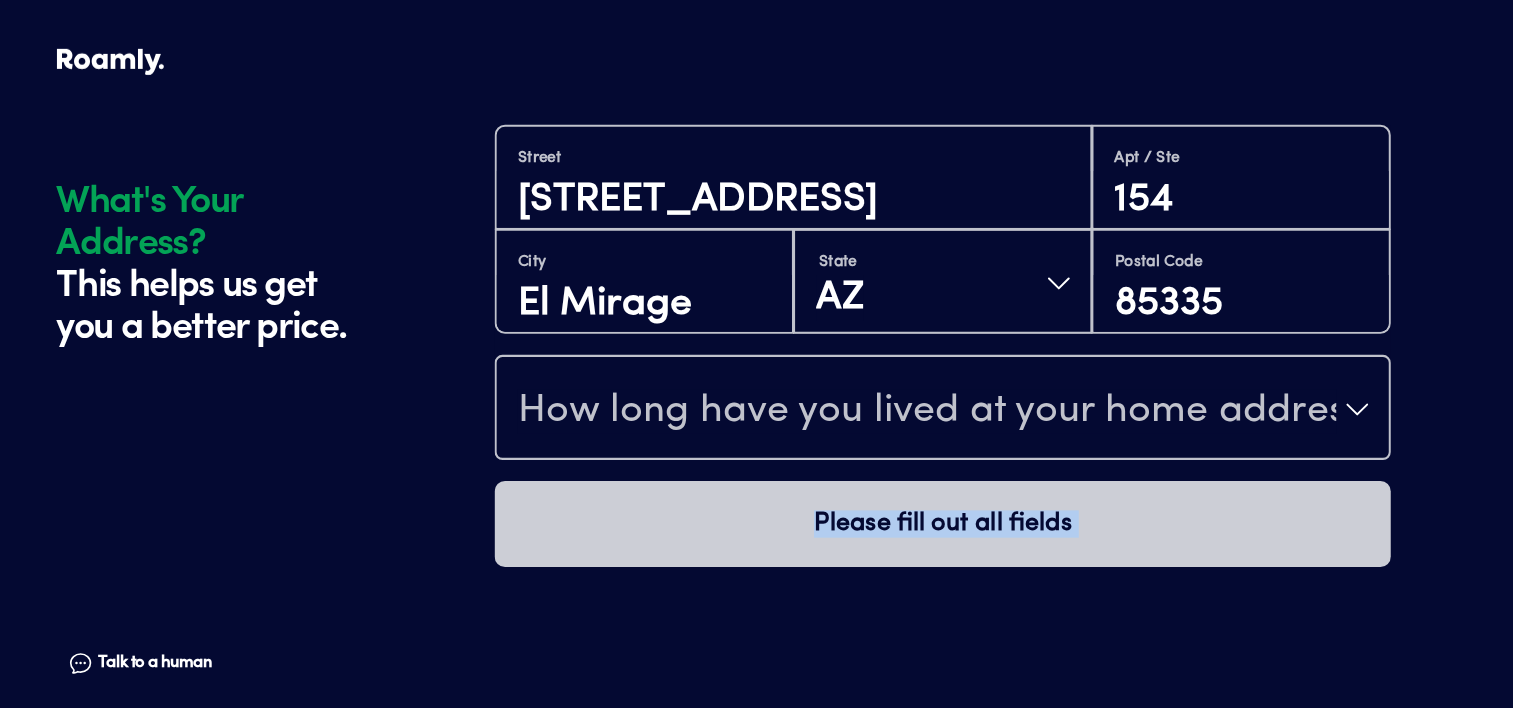 drag, startPoint x: 1387, startPoint y: 701, endPoint x: 1458, endPoint y: 491, distance: 221.67769 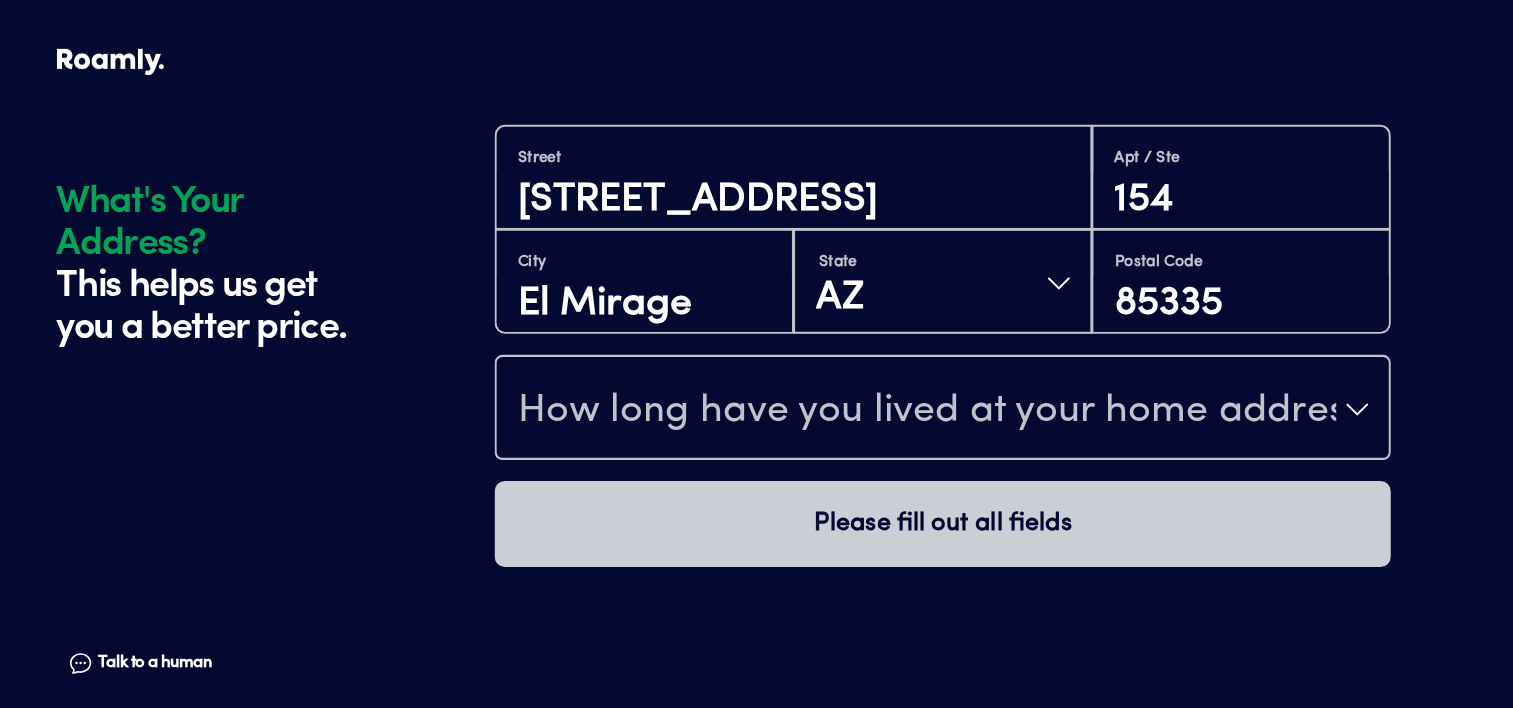 click on "What's Your Address? This helps us get you a better price. Talk to a human Chat 1 2 3 4+ Edit How many RVs or Trailers do you want to cover? Year [DATE] Manufacturer Itasca Model Sunova Length 27 FT 2 SLIDE Original owner No How many years have you owned it? How many nights do you camp in your RV? 30 - 89 nights / year How do you store your RV? Open lot Yes No Does this RV have a salvage title? Edit Tell us about your RV. First name [PERSON_NAME] Last name [PERSON_NAME] Date of Birth [DEMOGRAPHIC_DATA] Email [EMAIL_ADDRESS][DOMAIN_NAME] Phone [PHONE_NUMBER] By entering your phone number, you give a licensed Roamly agent permission to assist with this quote through recorded call, email or text message. By continuing, you are confirming that you have read our  Information Disclosure . Edit Who’s the primary driver on this policy? What's Your Address? This helps us get you a better price. Talk to a human [GEOGRAPHIC_DATA] [STREET_ADDRESS][US_STATE] Postal Code 85335 Please fill out all fields" at bounding box center [756, -582] 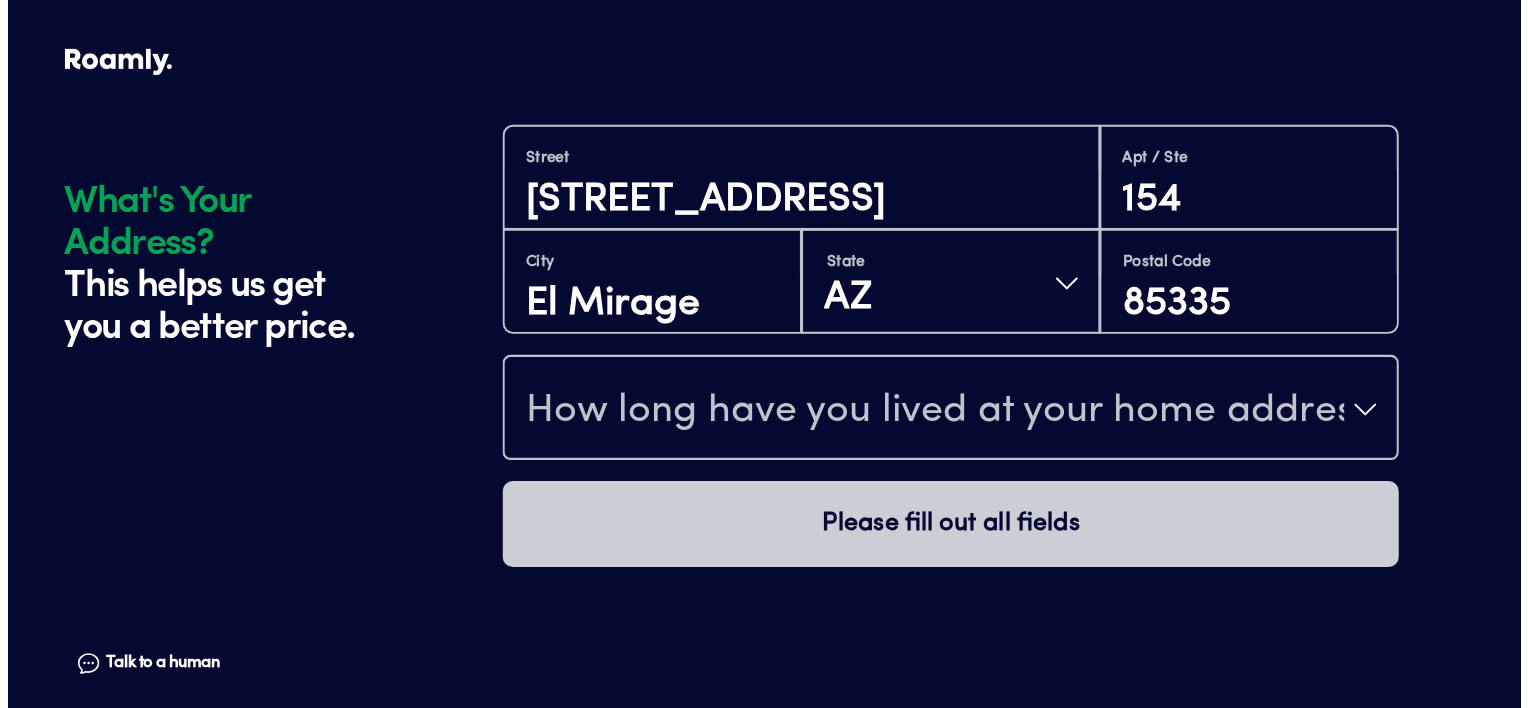 scroll, scrollTop: 1872, scrollLeft: 0, axis: vertical 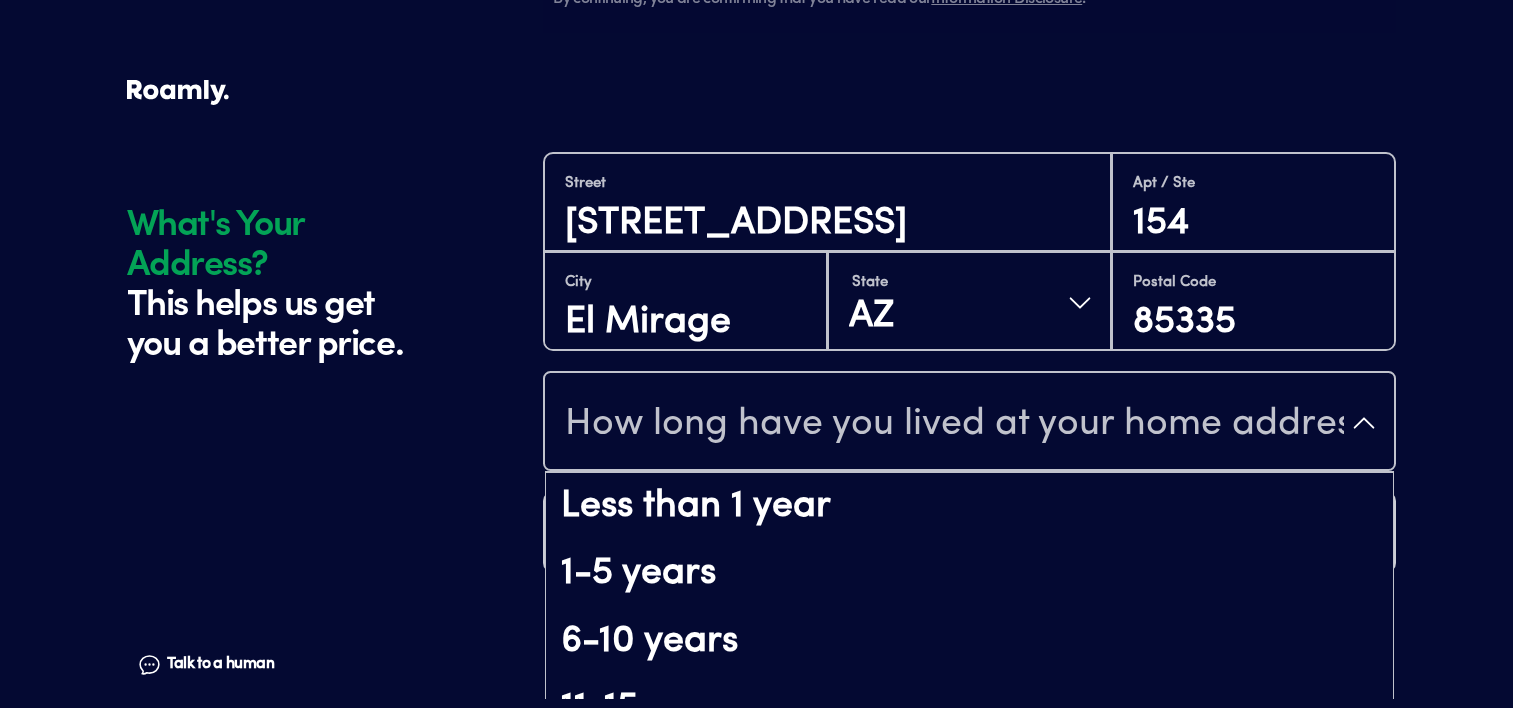 click on "How long have you lived at your home address?" at bounding box center (969, 423) 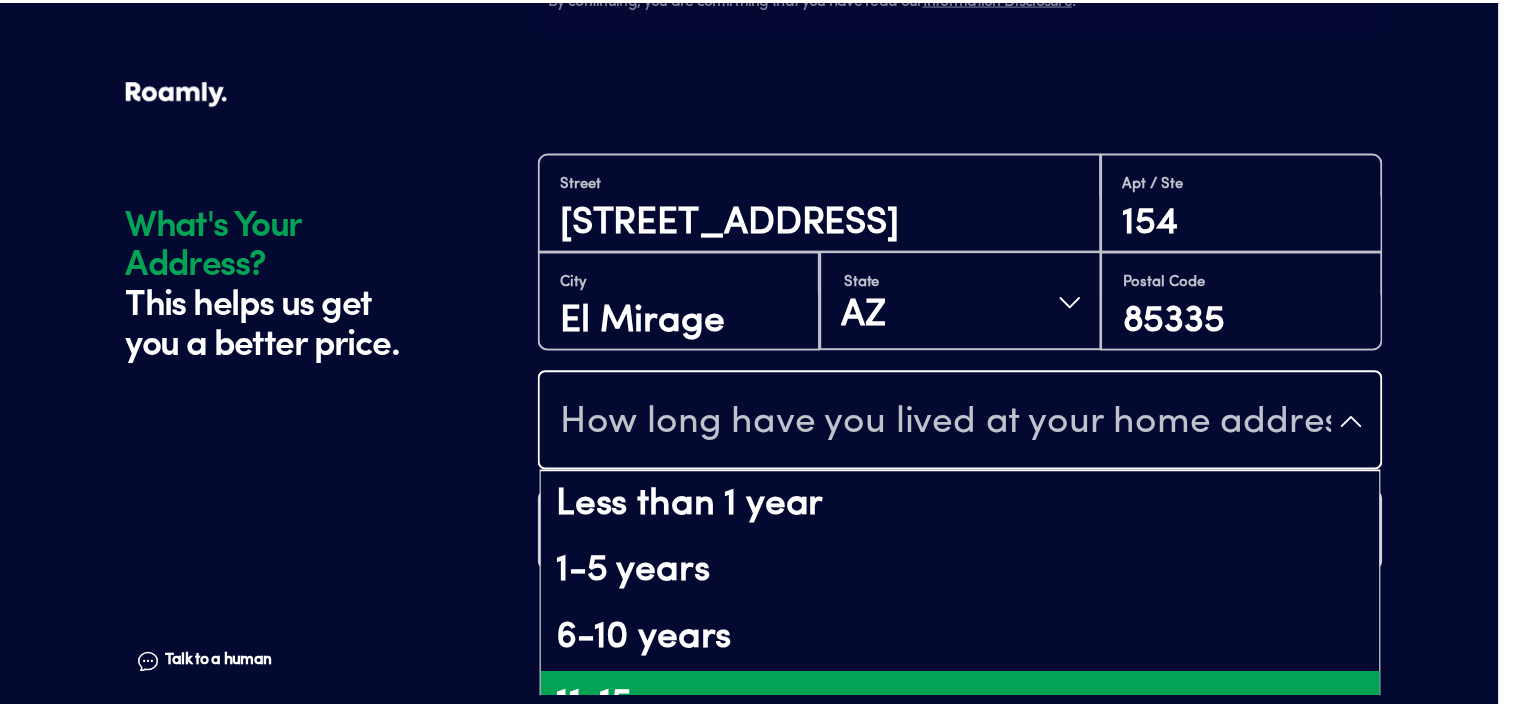 scroll, scrollTop: 43, scrollLeft: 0, axis: vertical 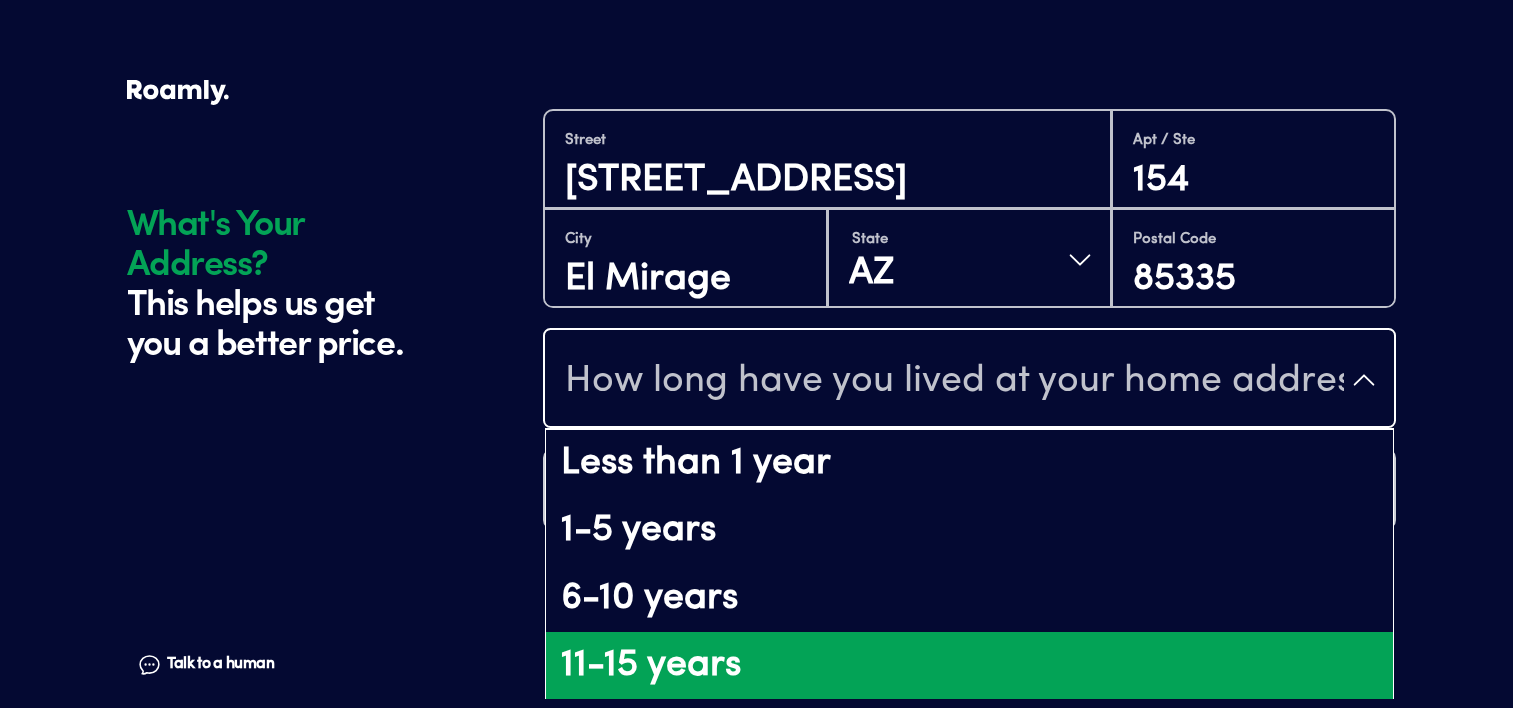 click on "11-15 years" at bounding box center [969, 666] 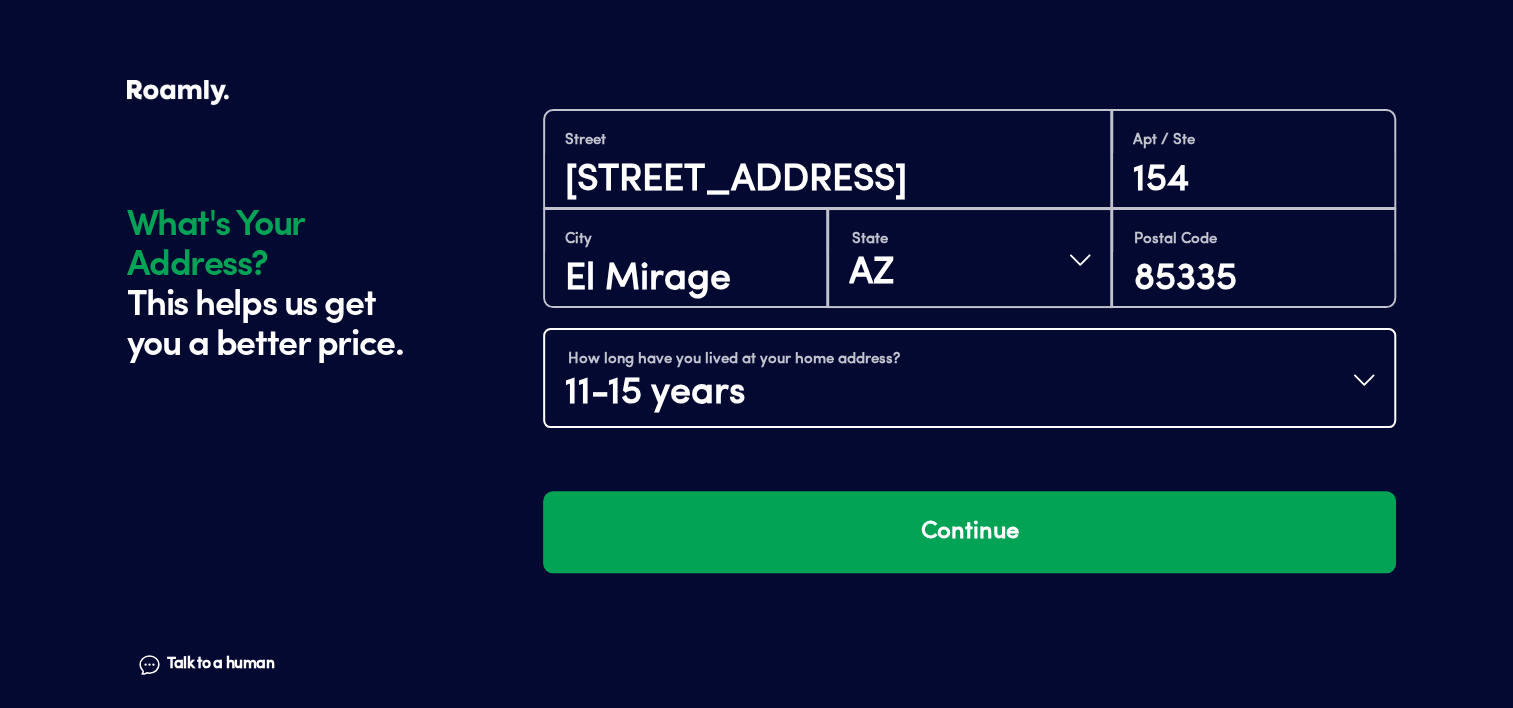 scroll, scrollTop: 0, scrollLeft: 0, axis: both 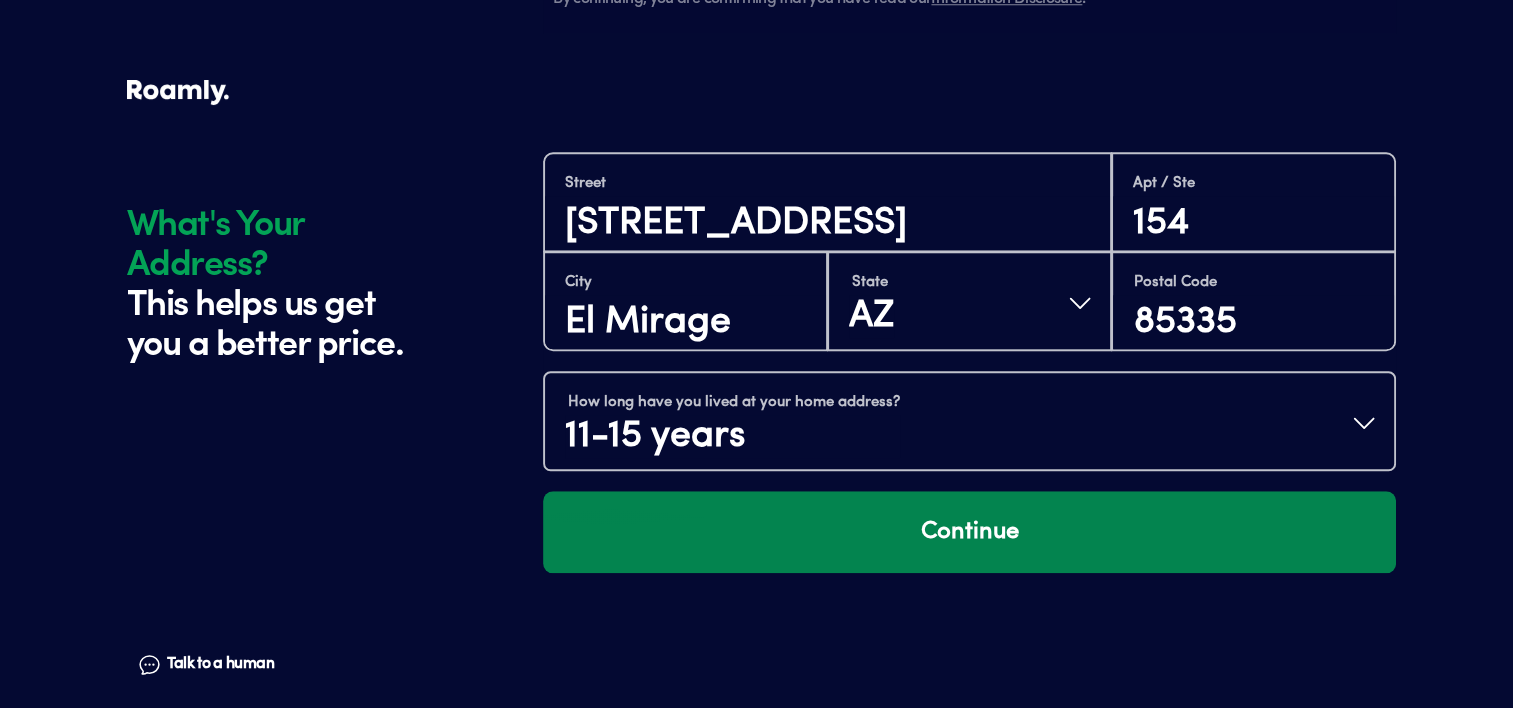 click on "Continue" at bounding box center [969, 532] 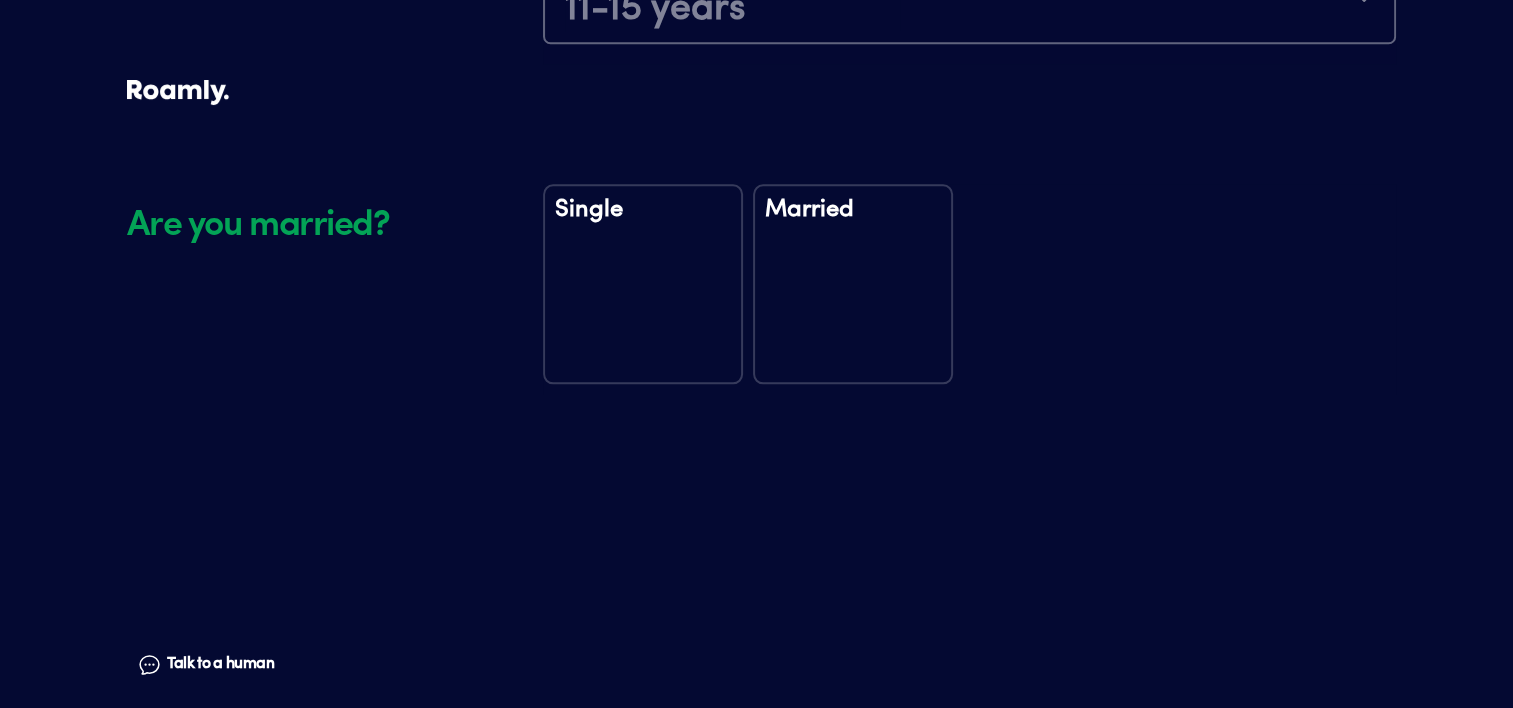 scroll, scrollTop: 2342, scrollLeft: 0, axis: vertical 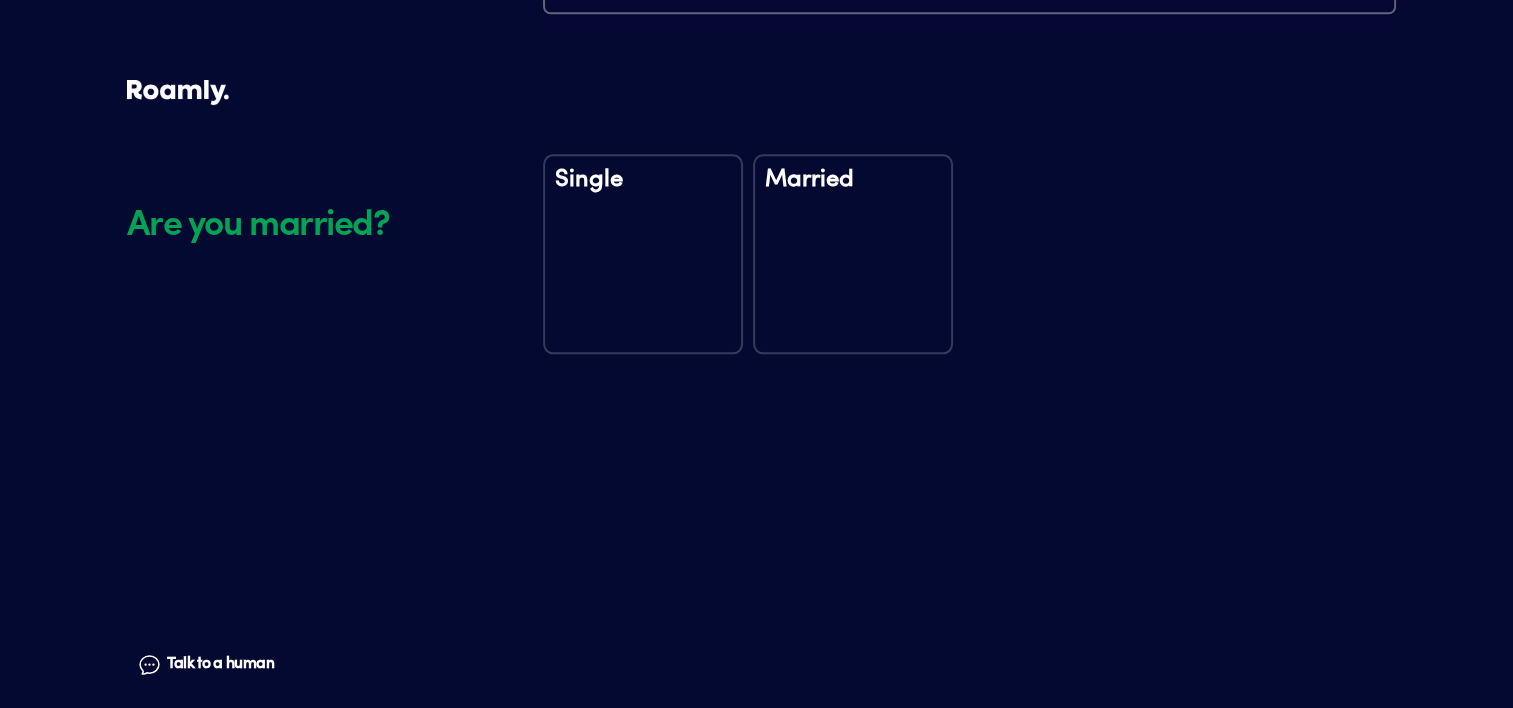 click on "Married" at bounding box center (853, 254) 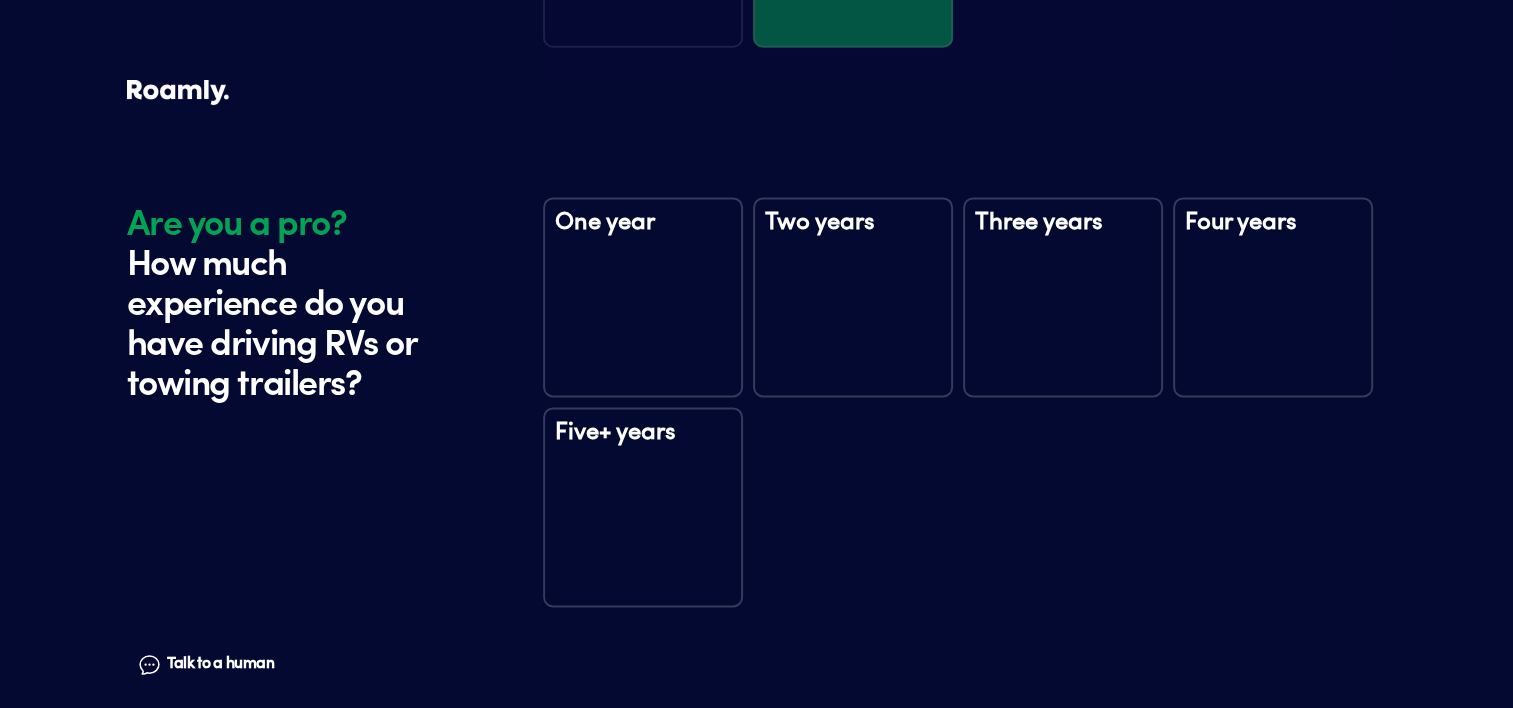 scroll, scrollTop: 2732, scrollLeft: 0, axis: vertical 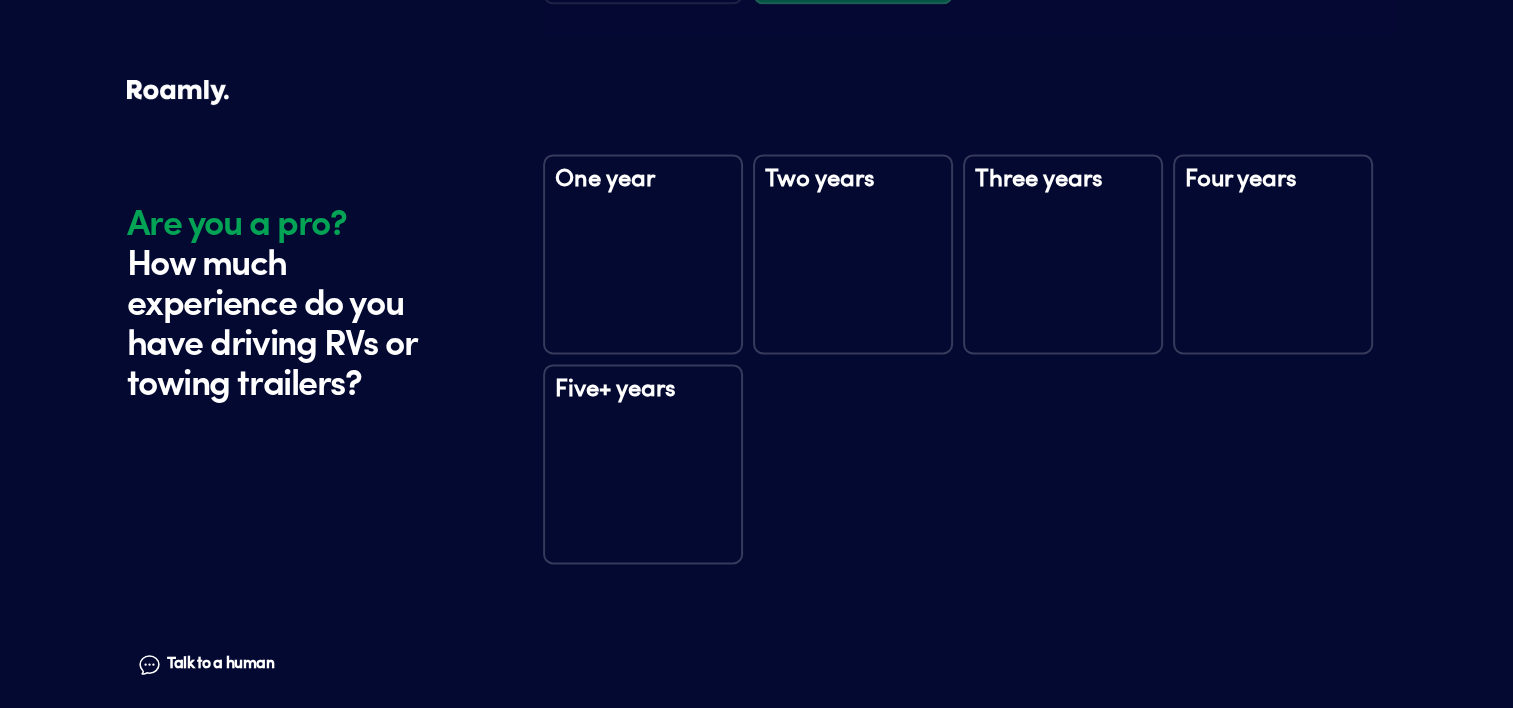 click on "Five+ years" at bounding box center [643, 464] 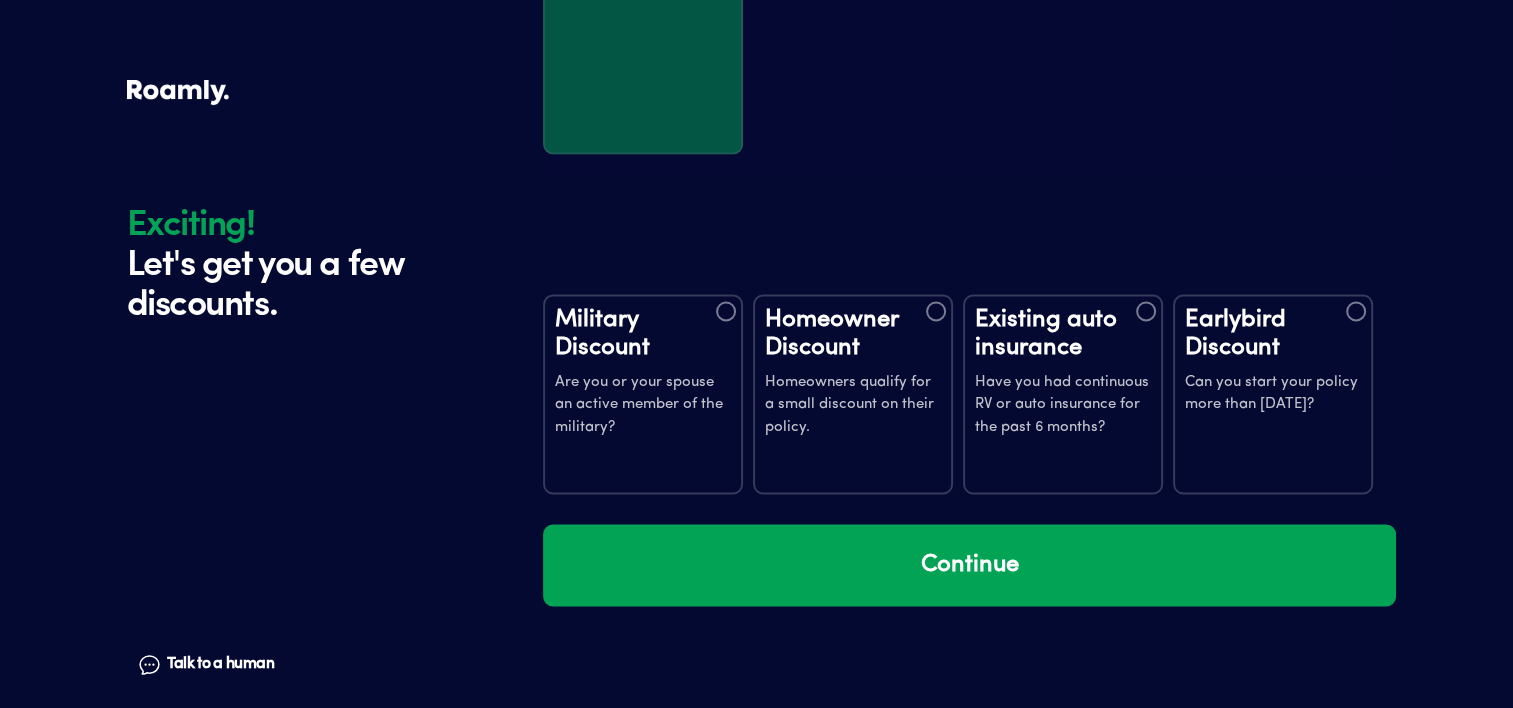 scroll, scrollTop: 3322, scrollLeft: 0, axis: vertical 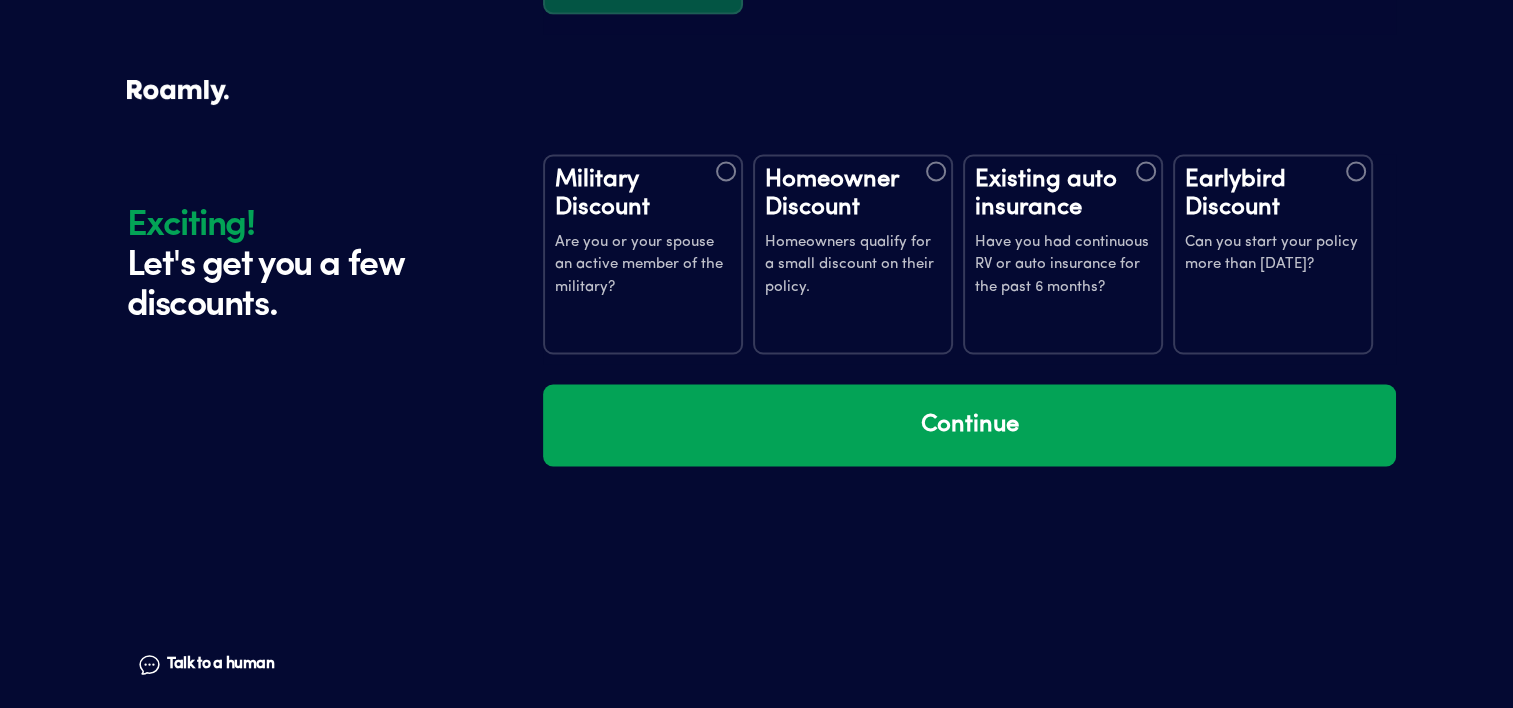 click on "Homeowner Discount" at bounding box center [853, 194] 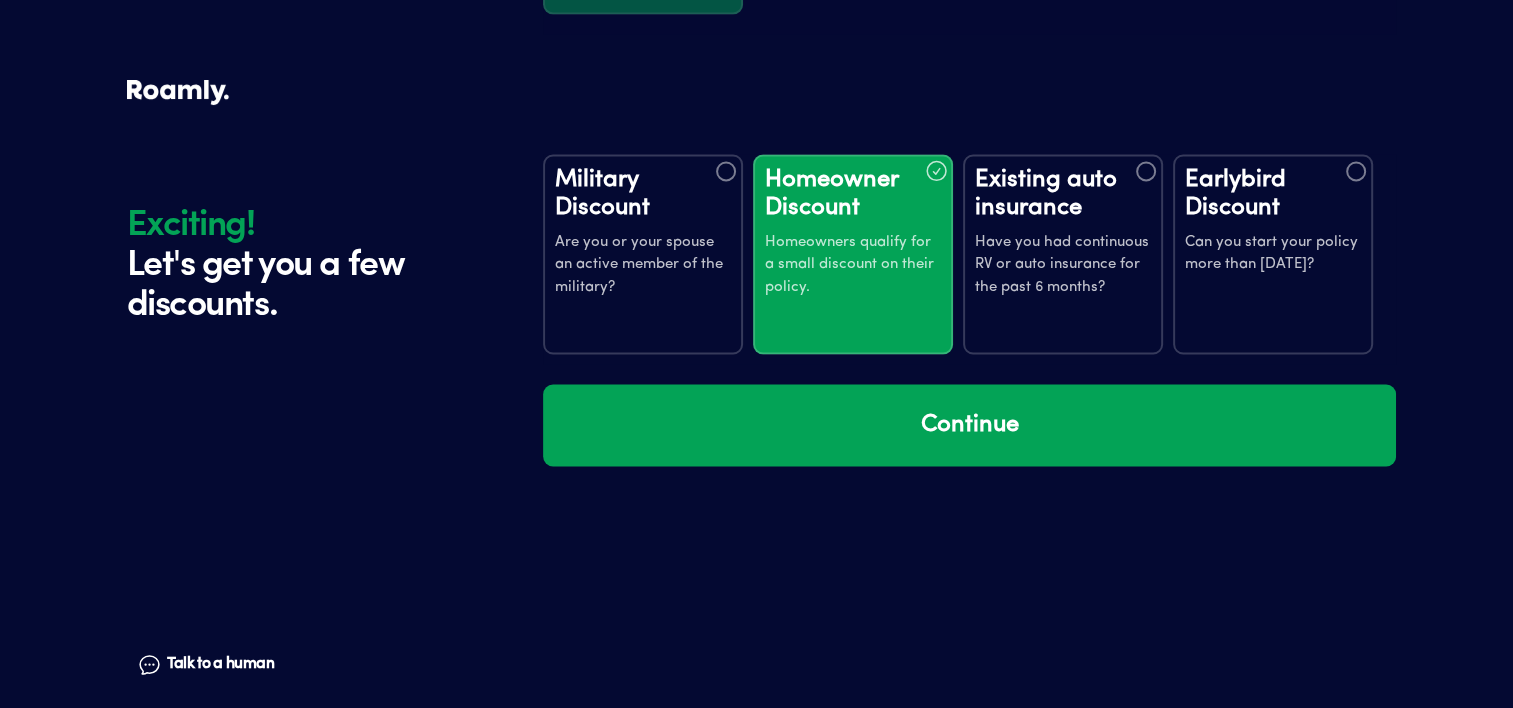 click at bounding box center [1146, 171] 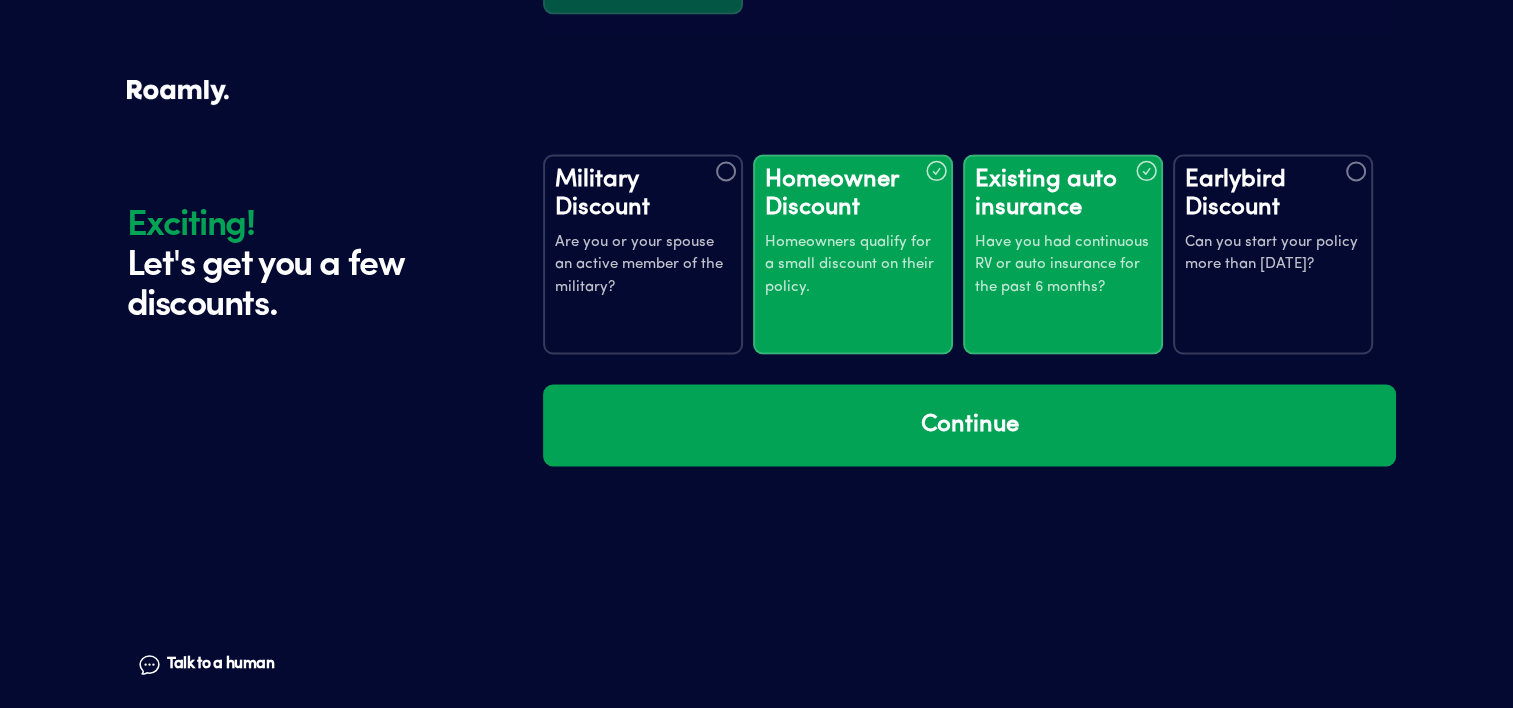 click at bounding box center (1356, 171) 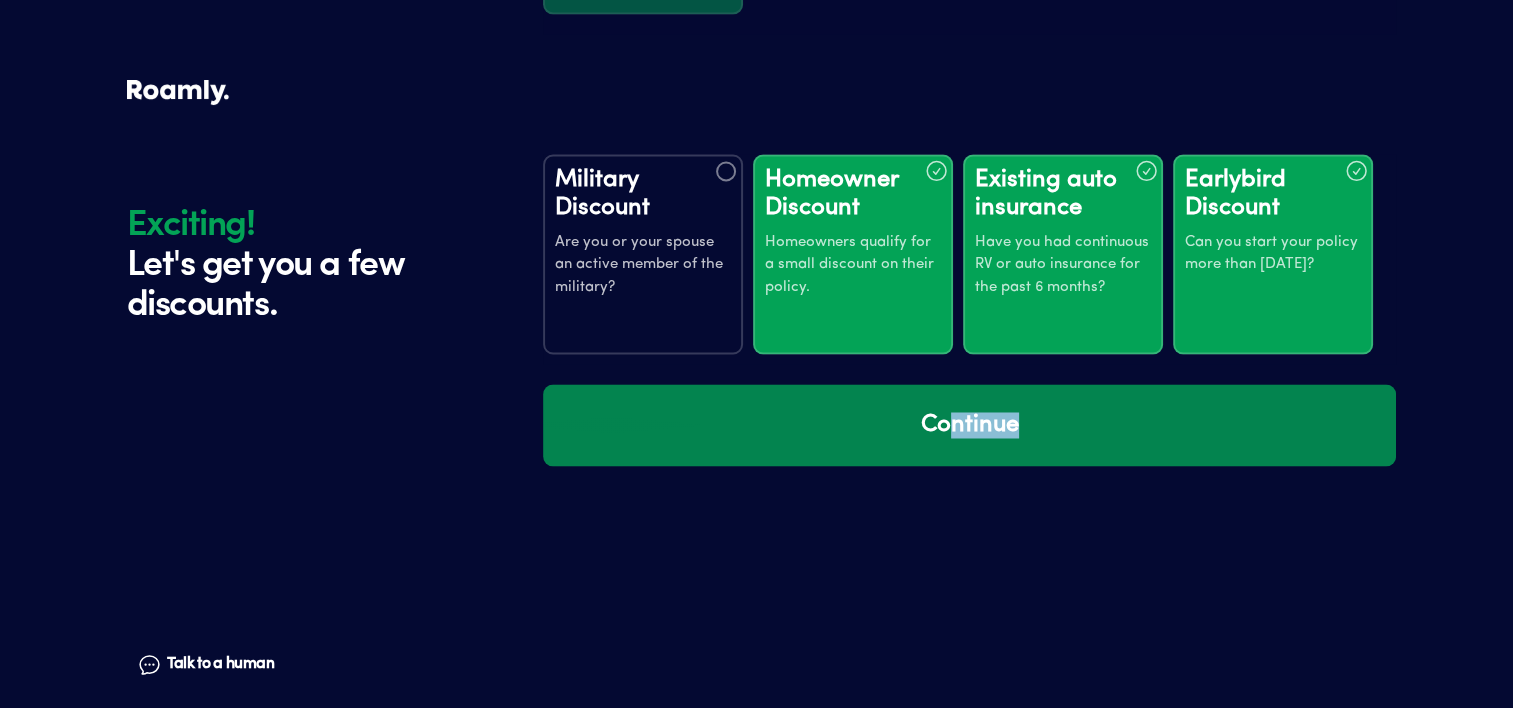 drag, startPoint x: 954, startPoint y: 661, endPoint x: 1046, endPoint y: 426, distance: 252.36679 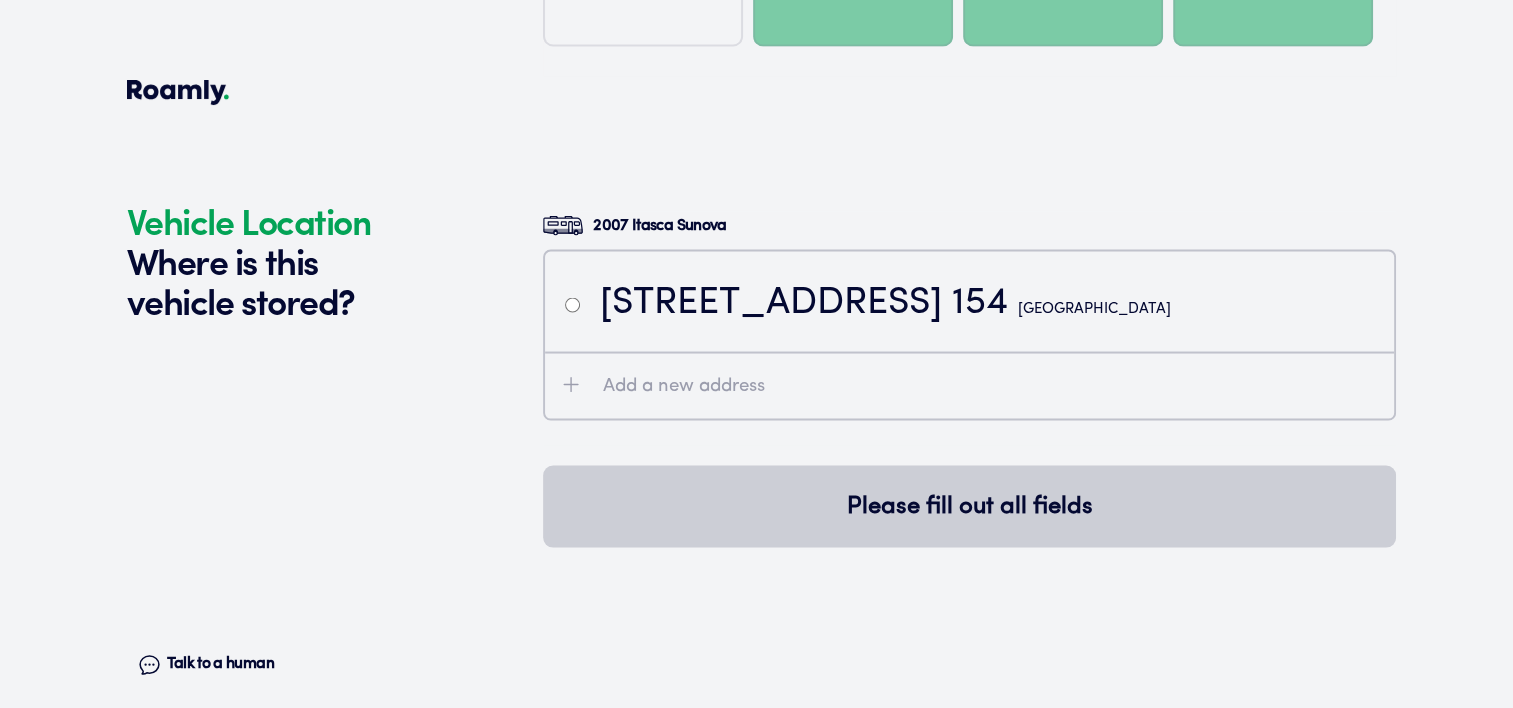 scroll, scrollTop: 3712, scrollLeft: 0, axis: vertical 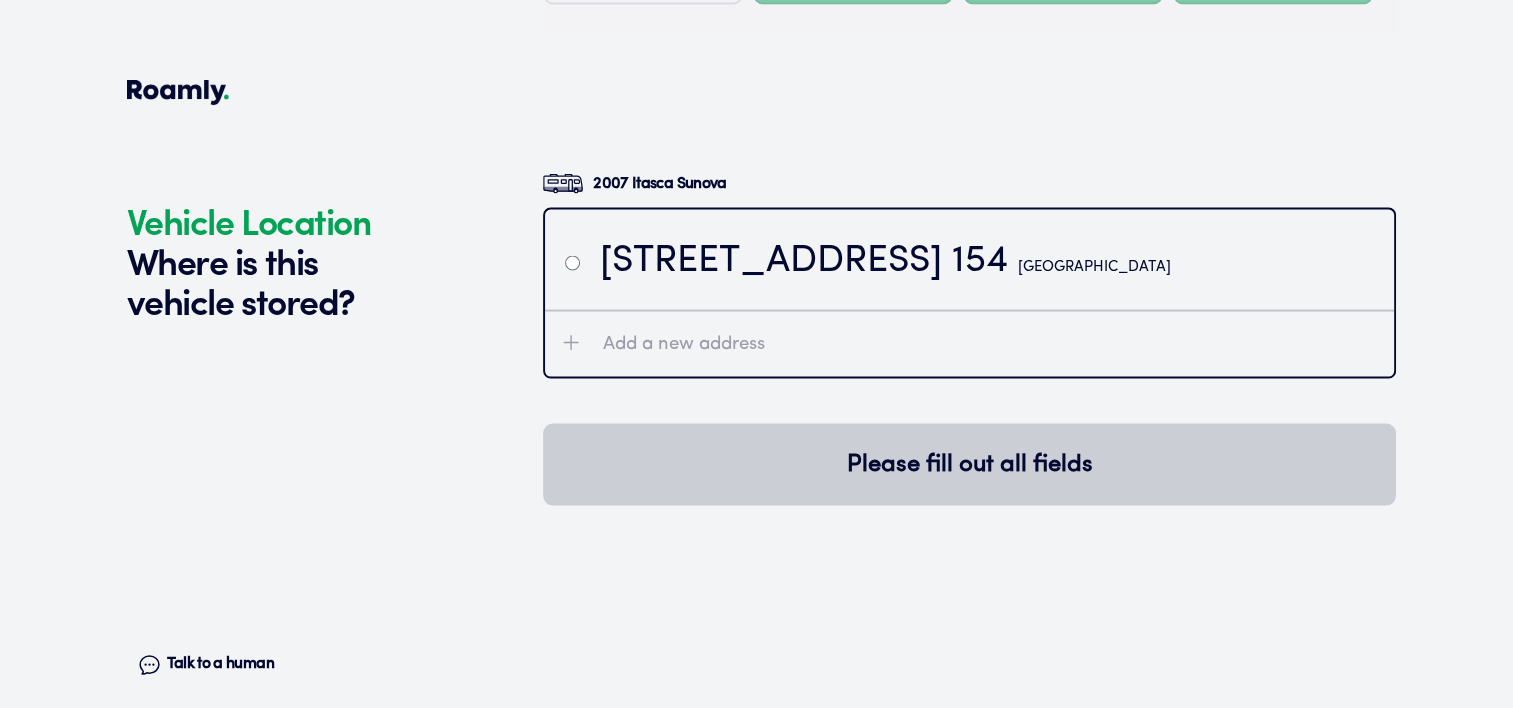 click at bounding box center (572, 262) 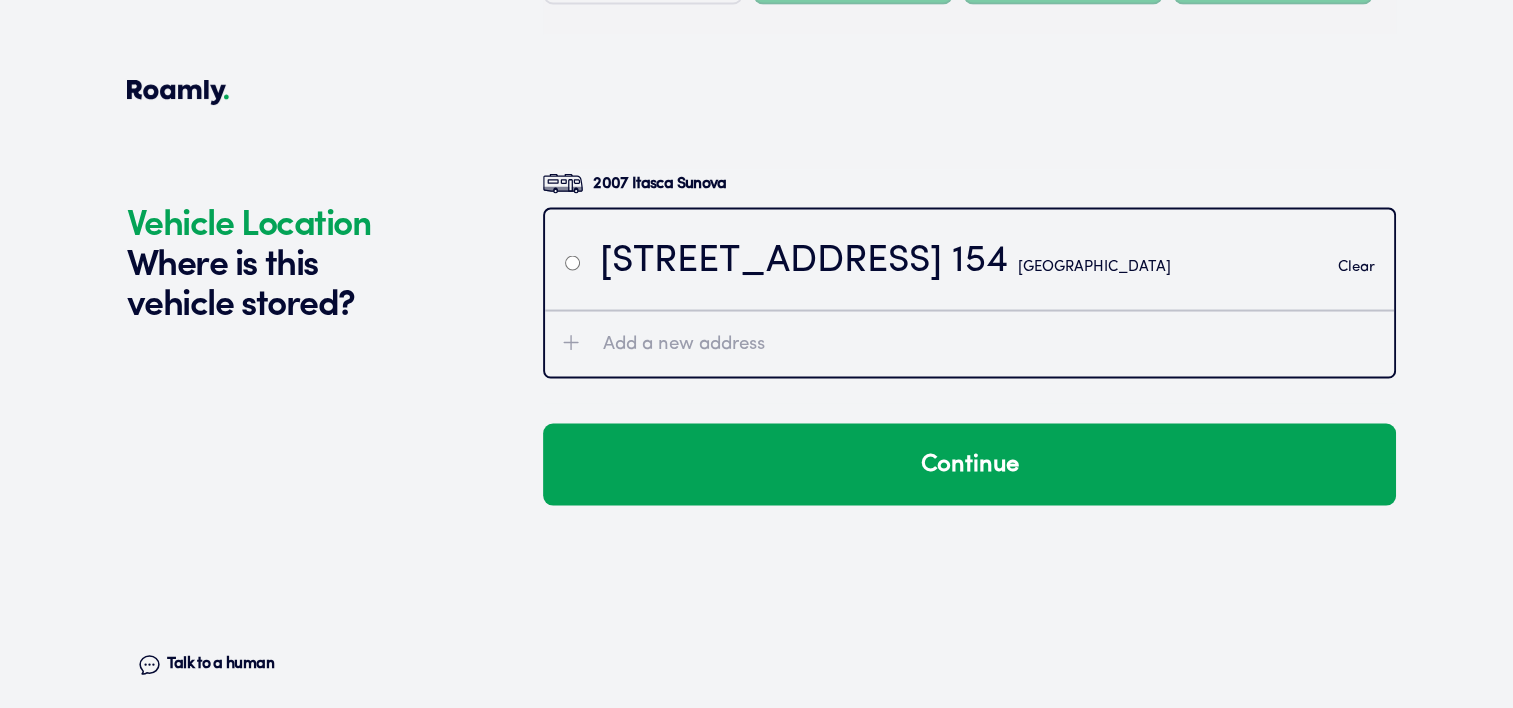 click at bounding box center (572, 262) 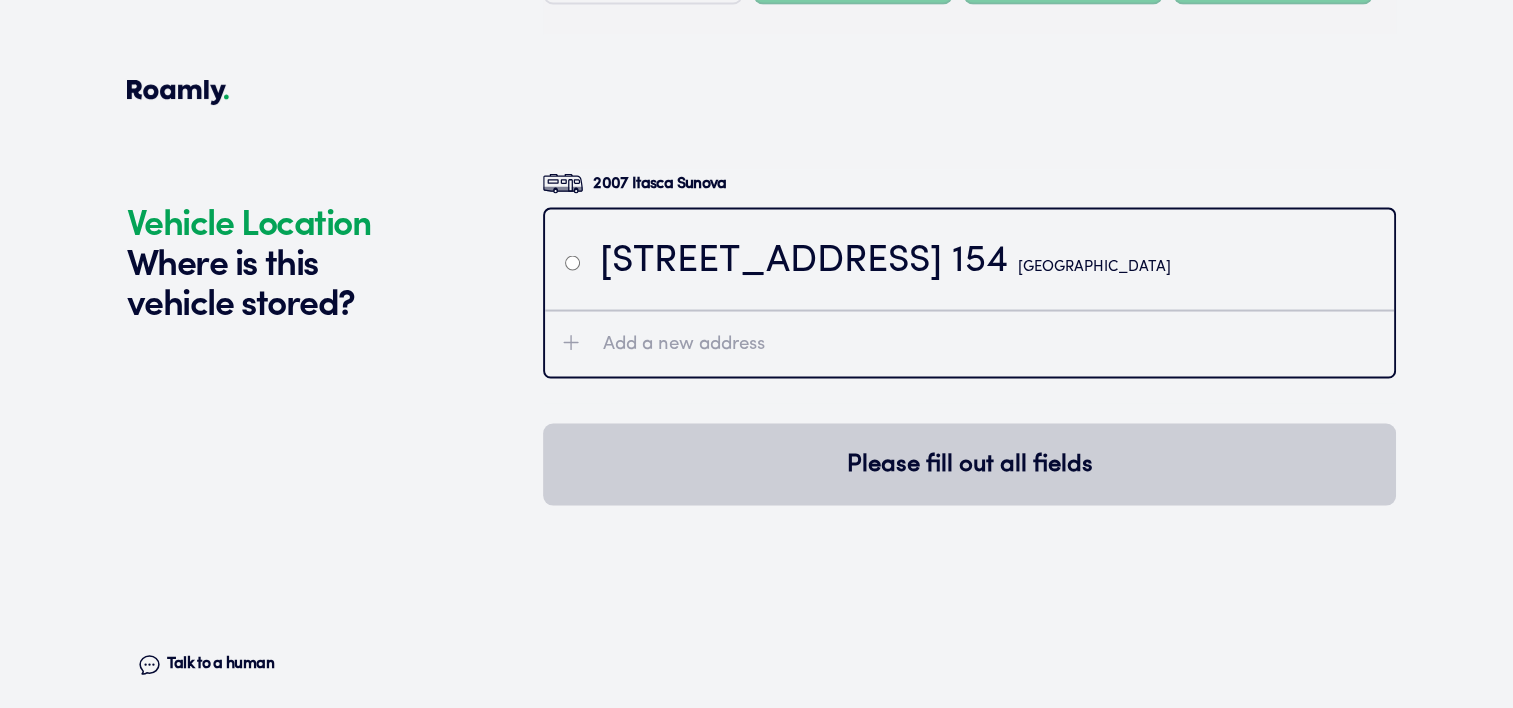 click on "Add a new address" at bounding box center (684, 344) 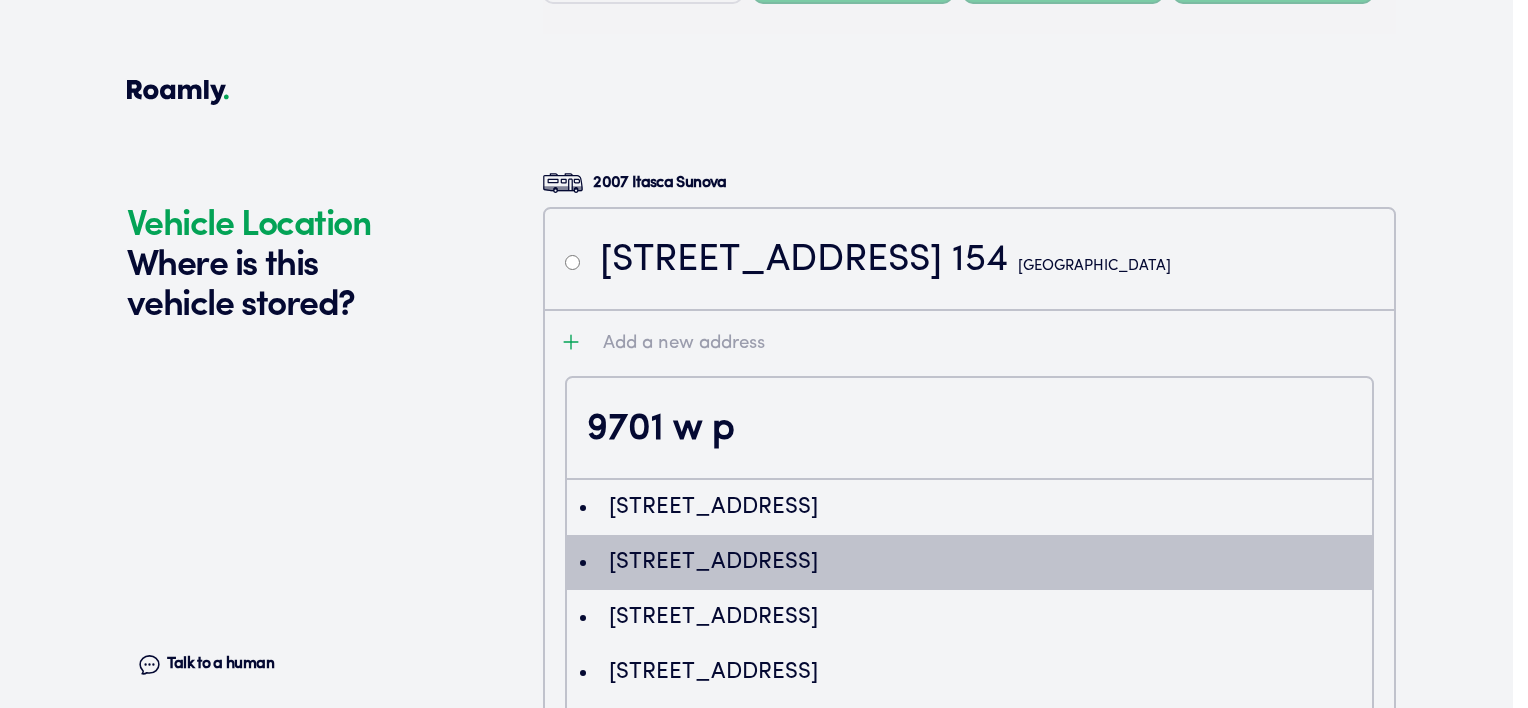 type on "ChIJS5O7pSBCK4cRn9oEqJI8hmY" 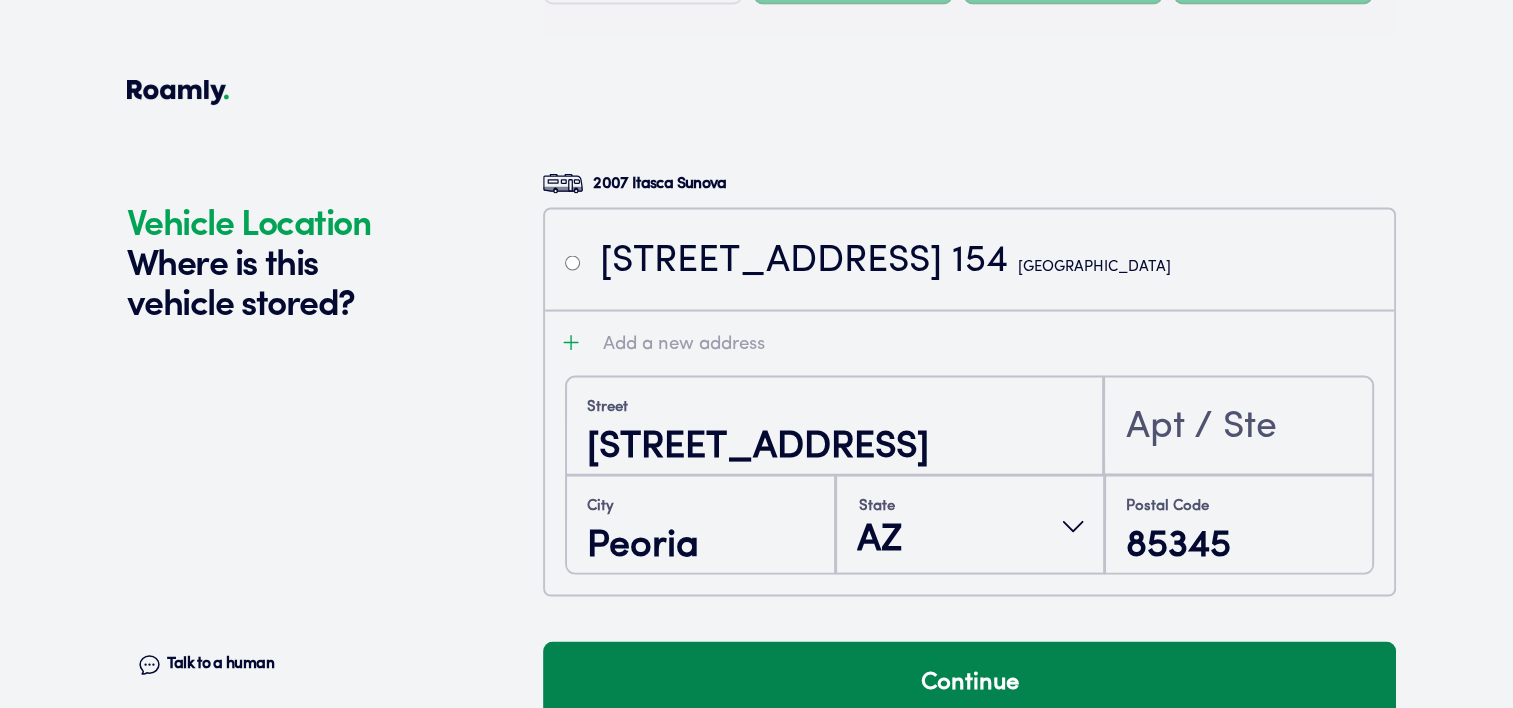 click on "Continue" at bounding box center (969, 682) 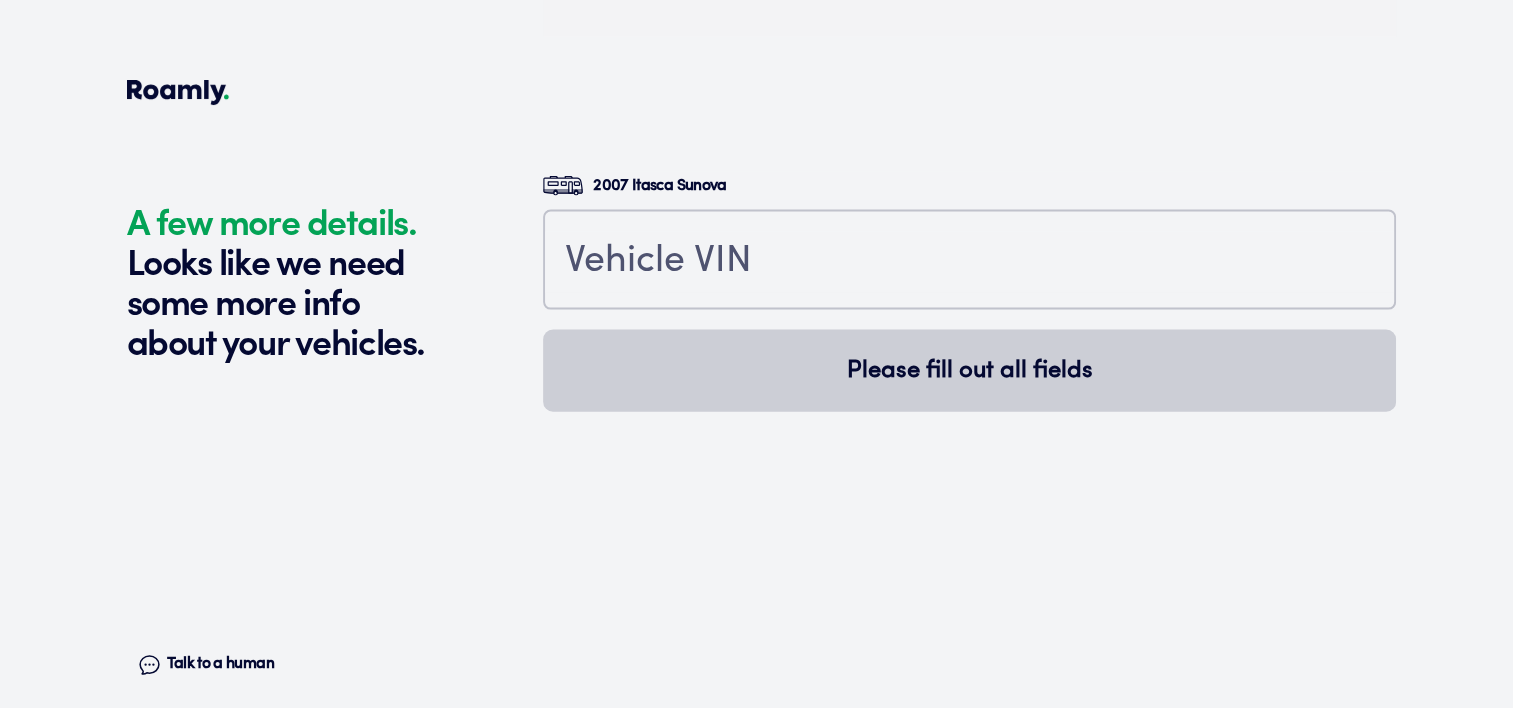 scroll, scrollTop: 4350, scrollLeft: 0, axis: vertical 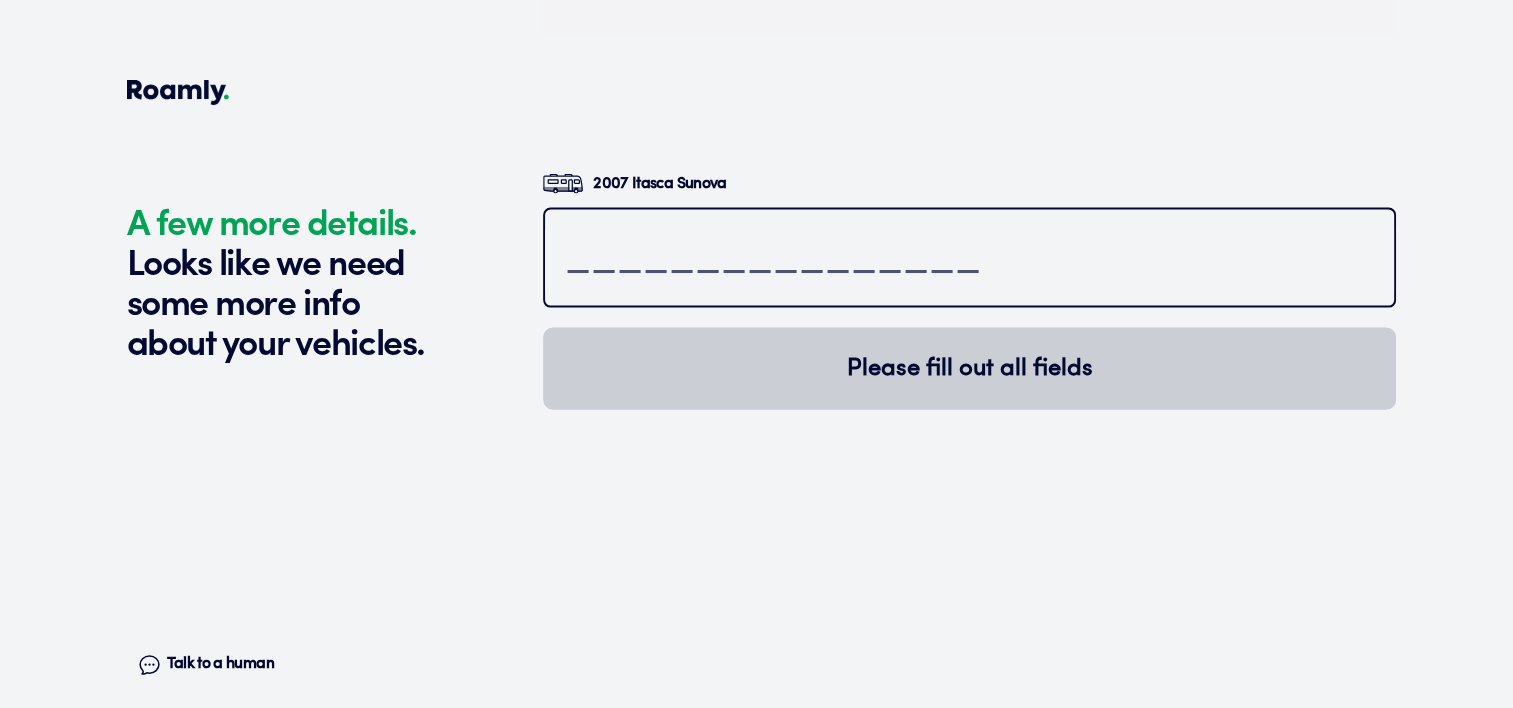 click at bounding box center [969, 260] 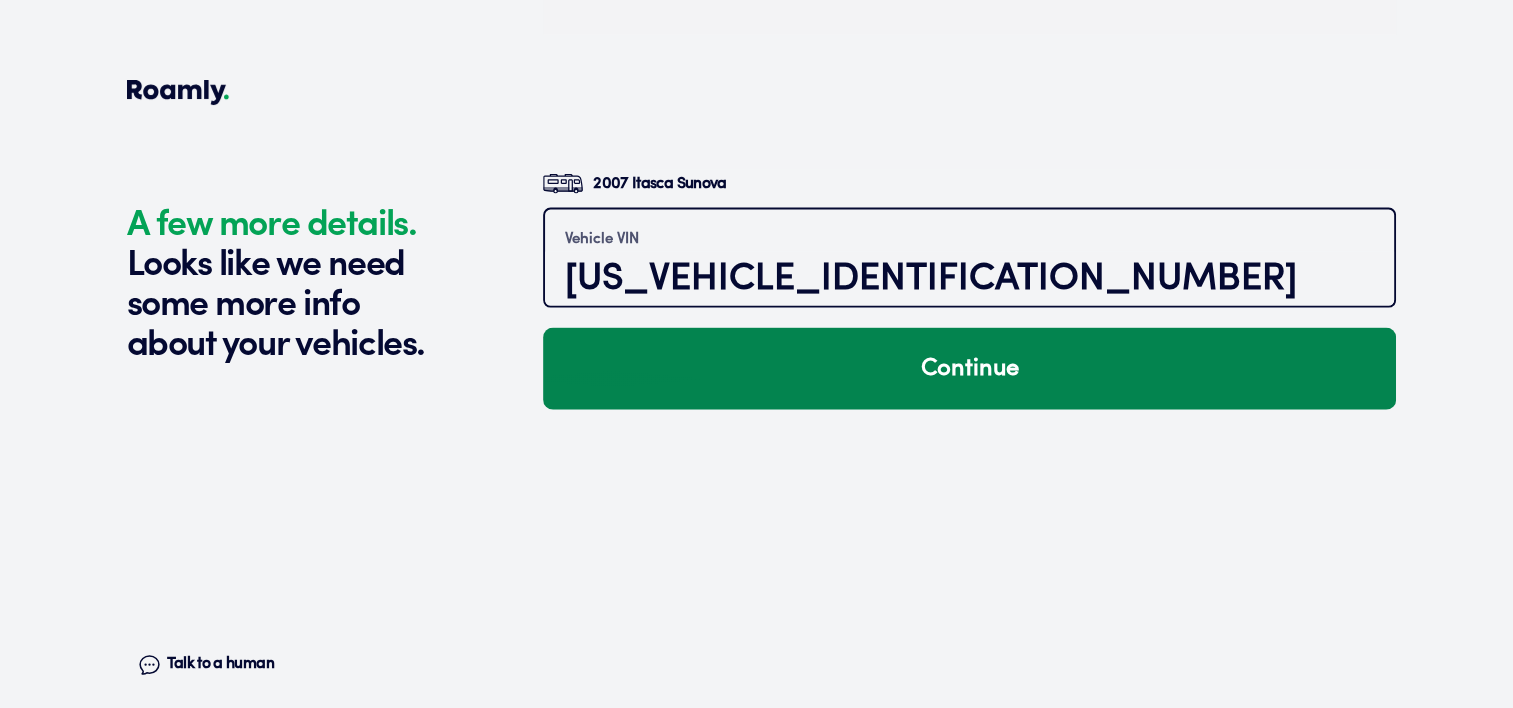 type on "[US_VEHICLE_IDENTIFICATION_NUMBER]" 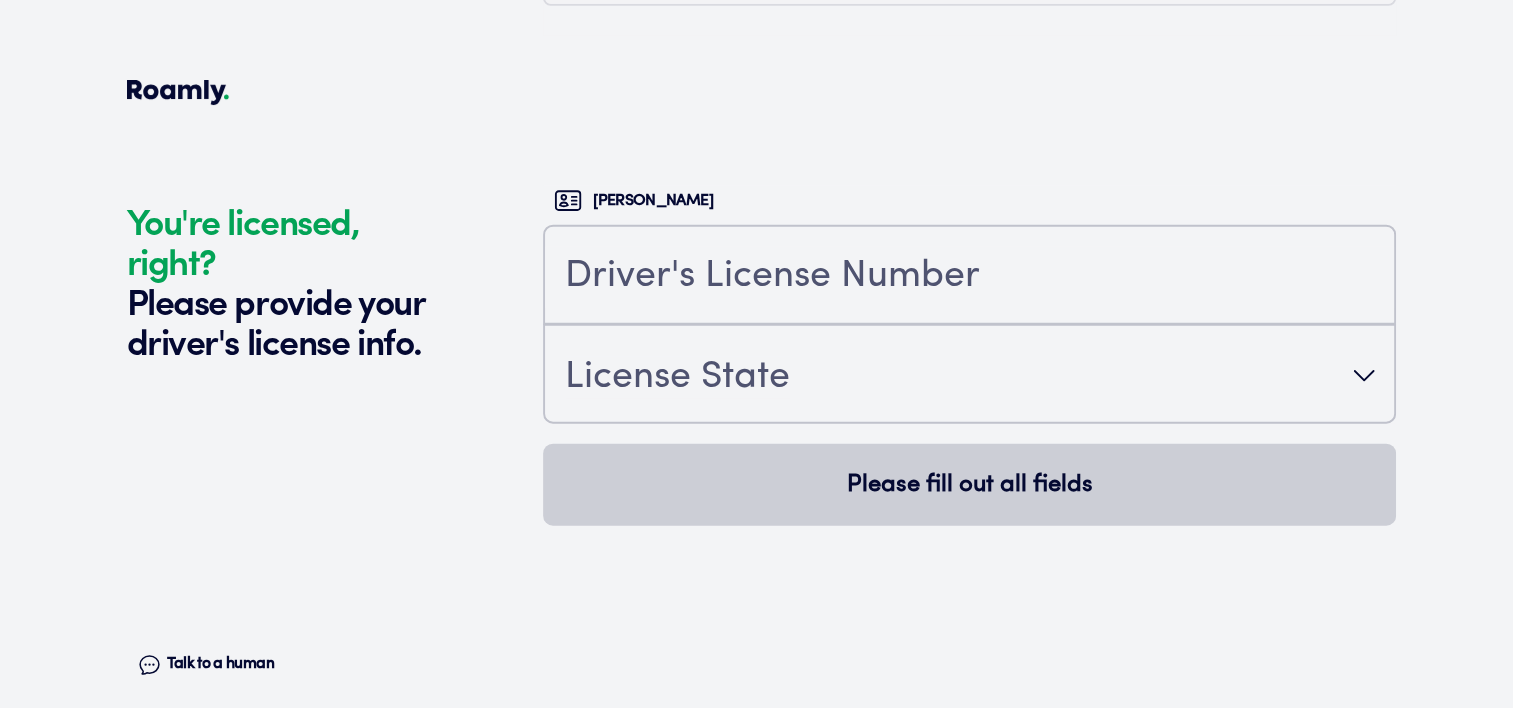 scroll, scrollTop: 4693, scrollLeft: 0, axis: vertical 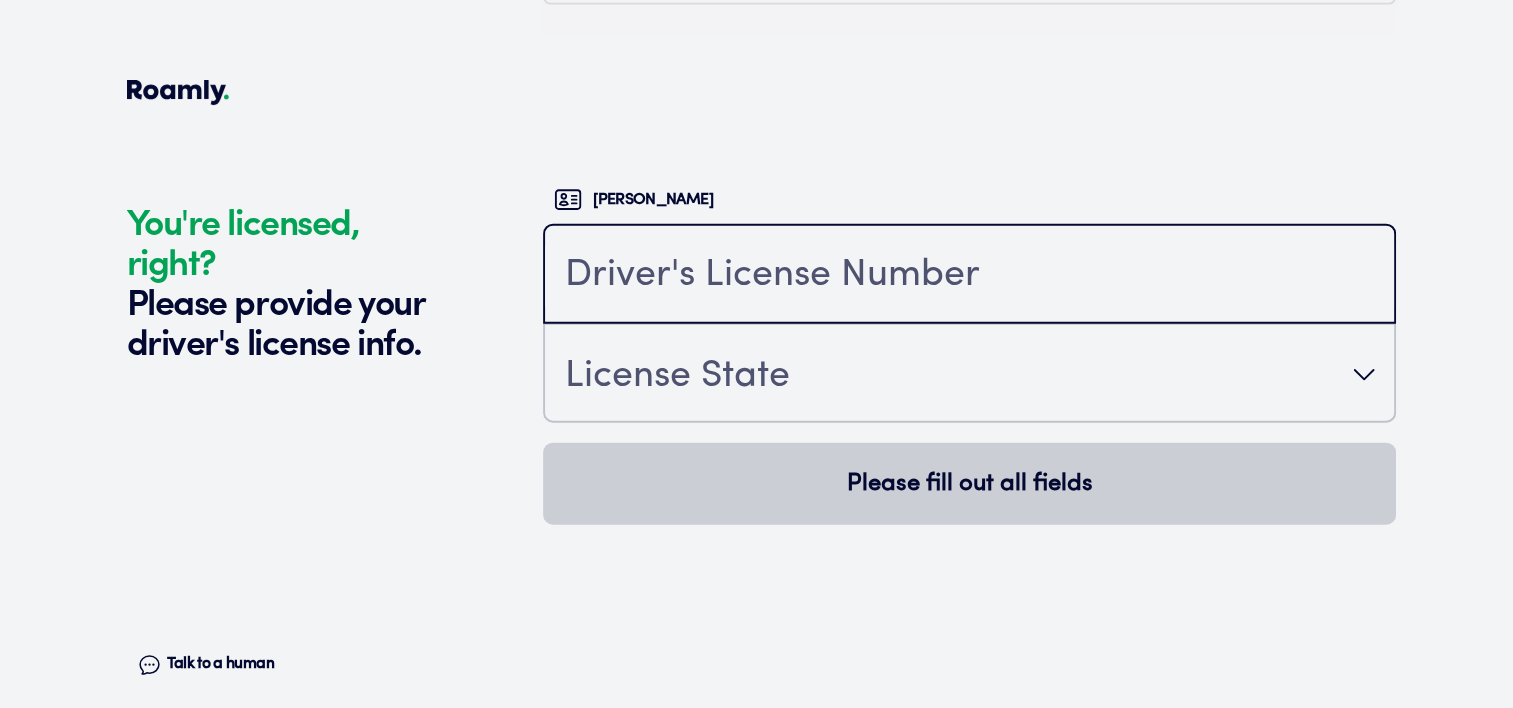 click at bounding box center (969, 276) 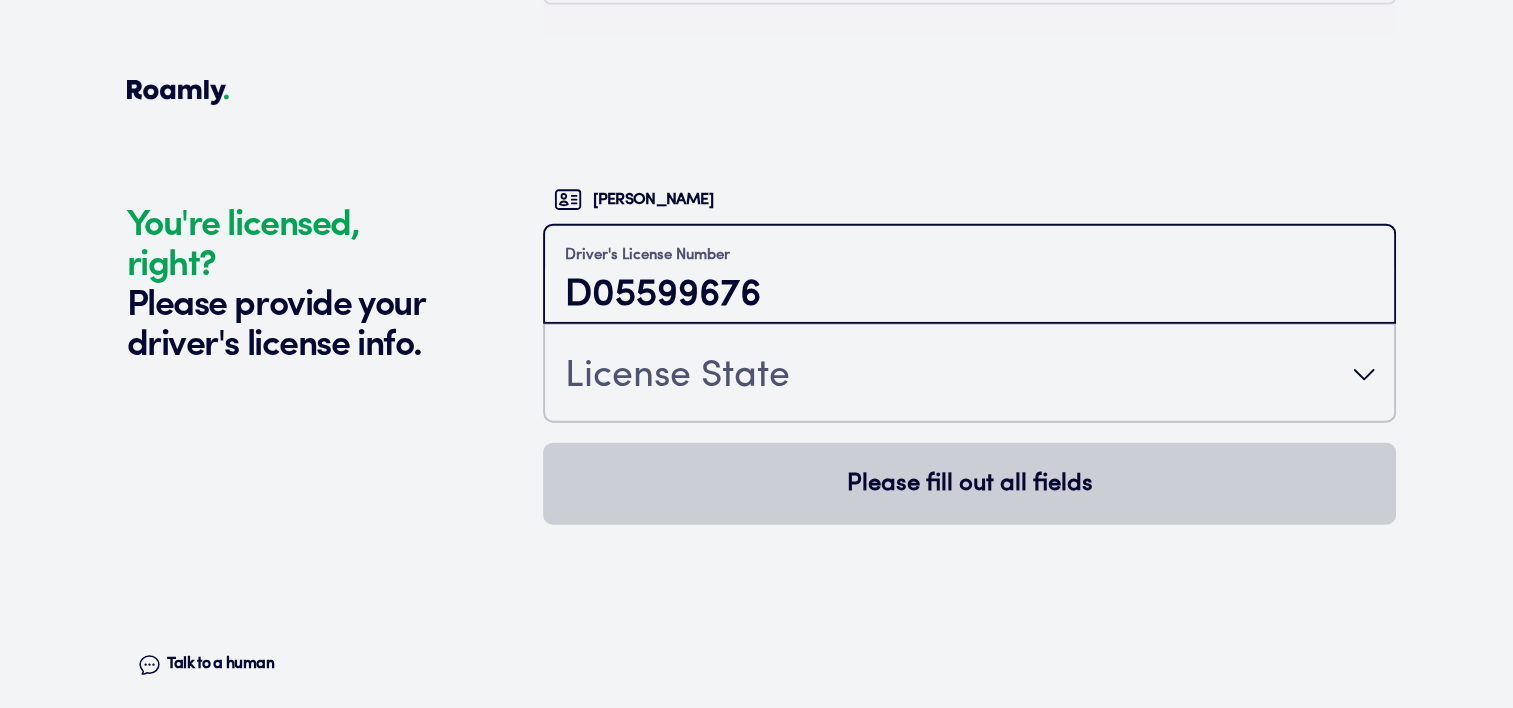 type on "D05599676" 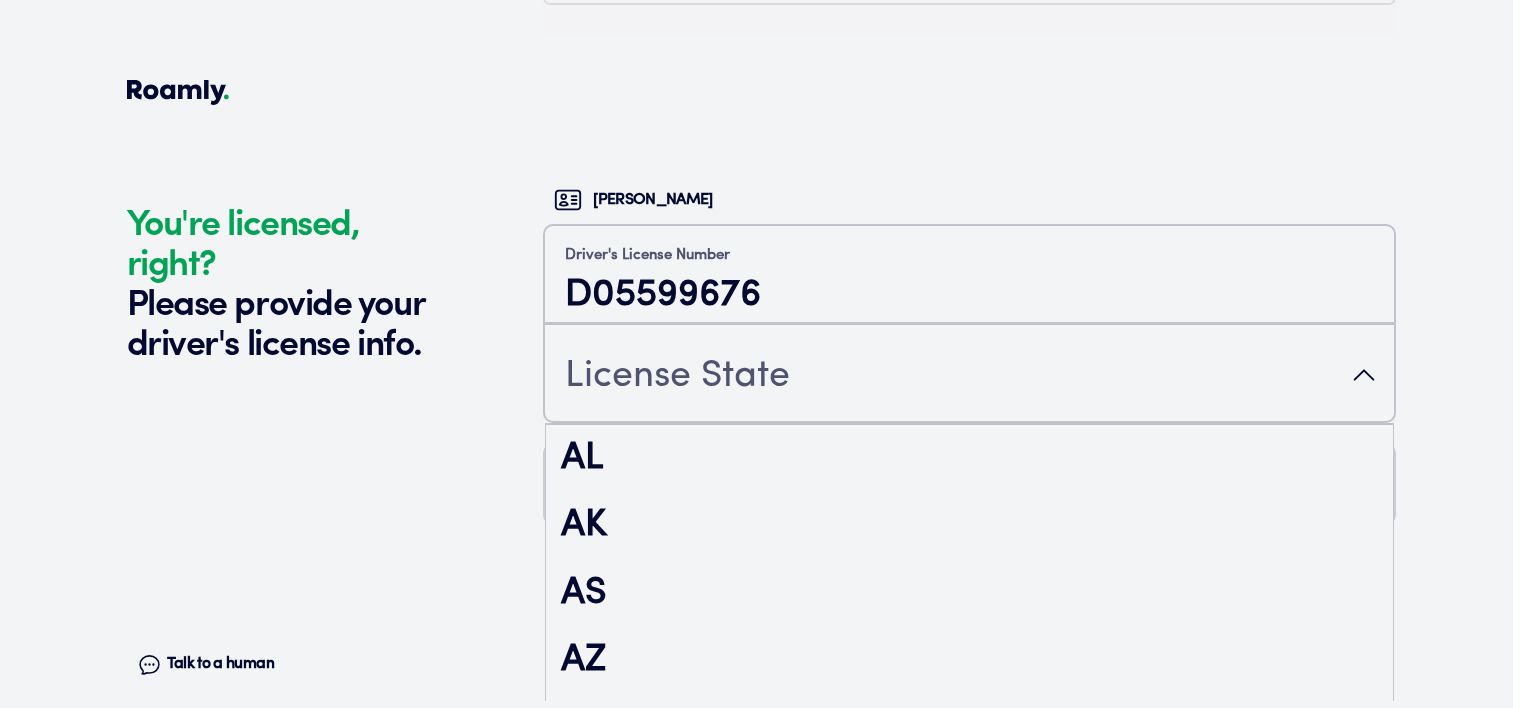 click on "License State" at bounding box center [677, 377] 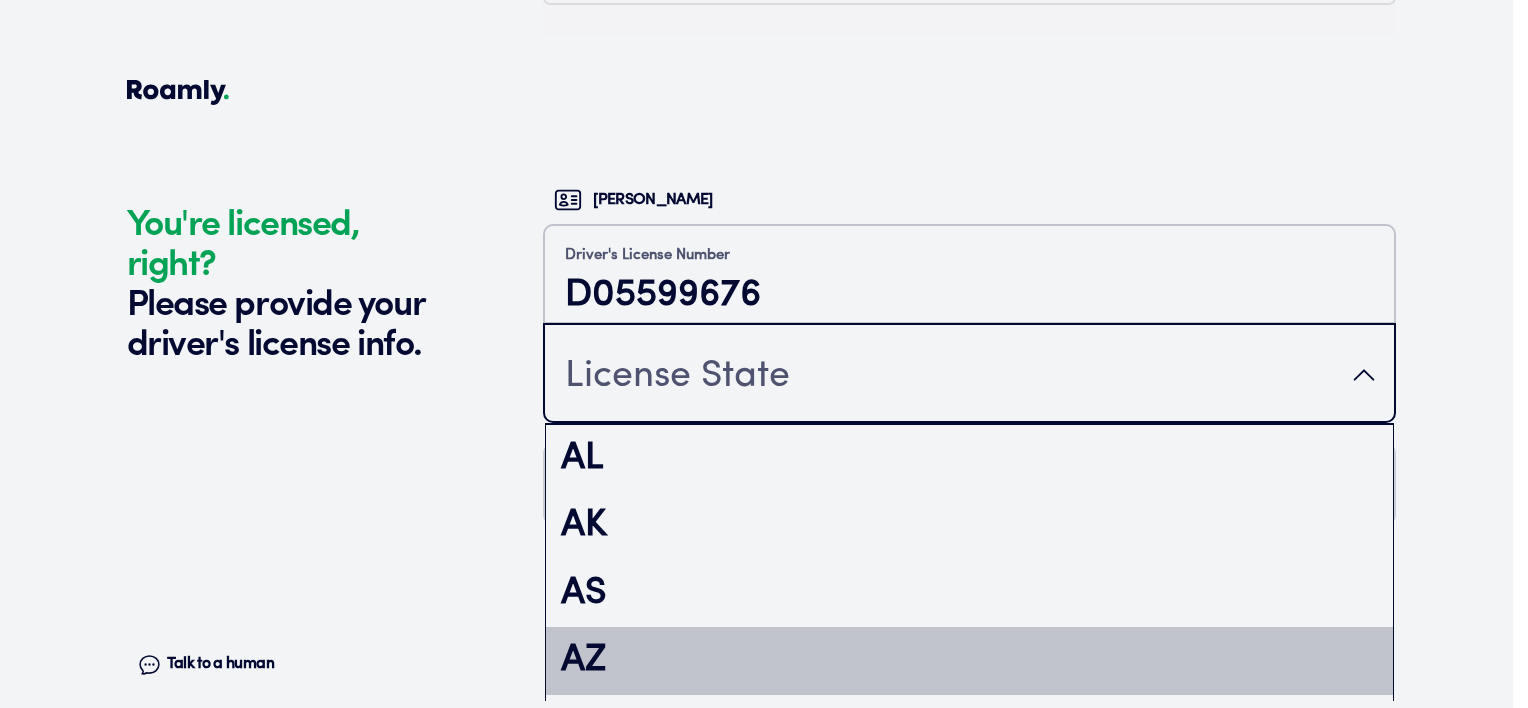 click on "AZ" at bounding box center [969, 661] 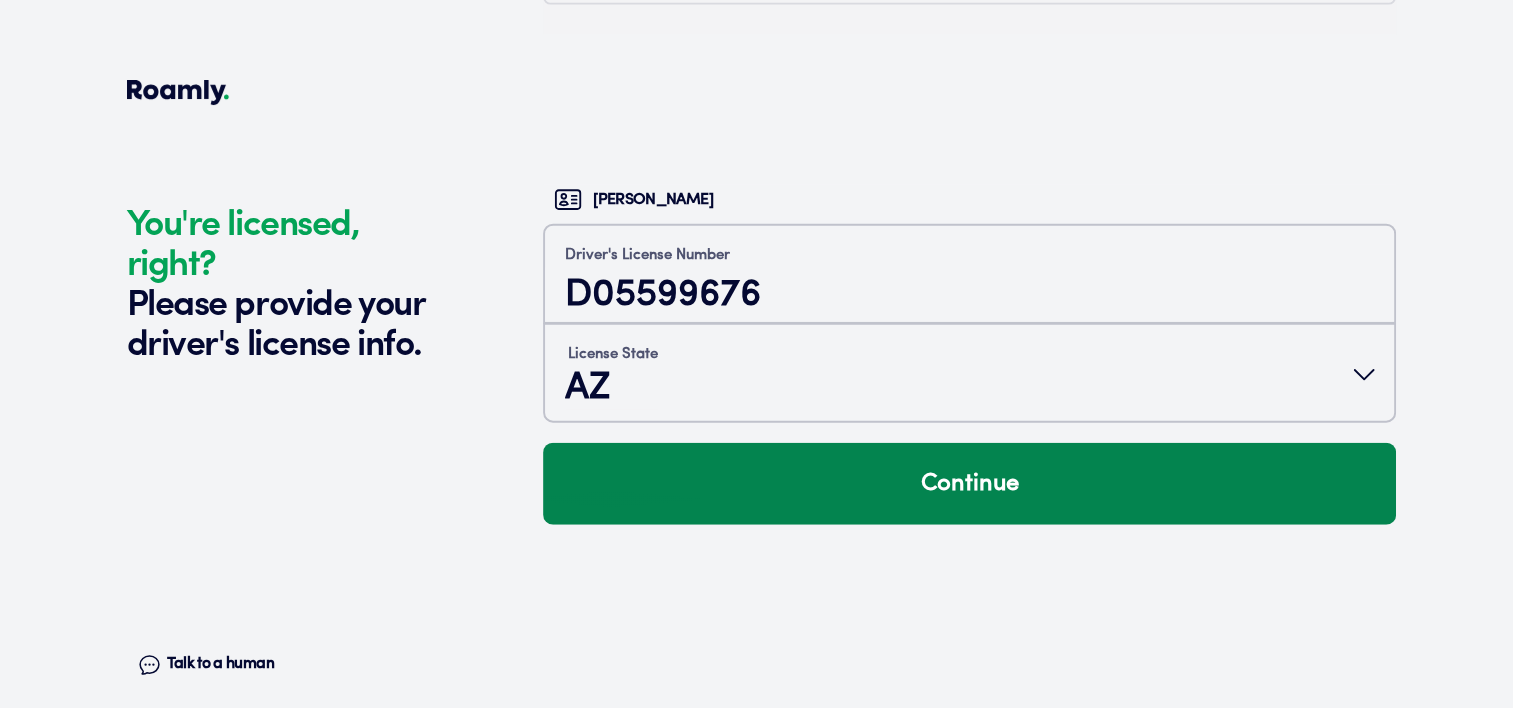 click on "Continue" at bounding box center [969, 484] 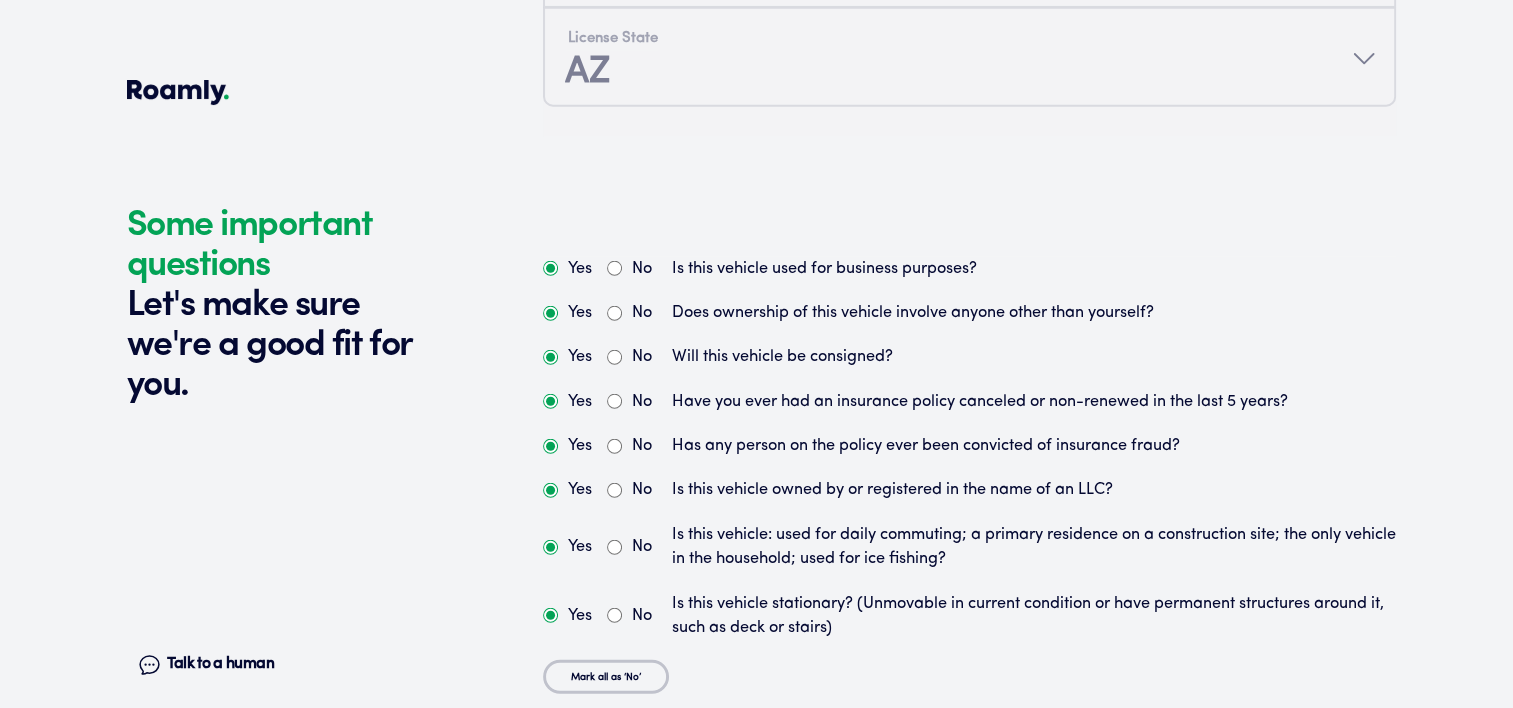 scroll, scrollTop: 5163, scrollLeft: 0, axis: vertical 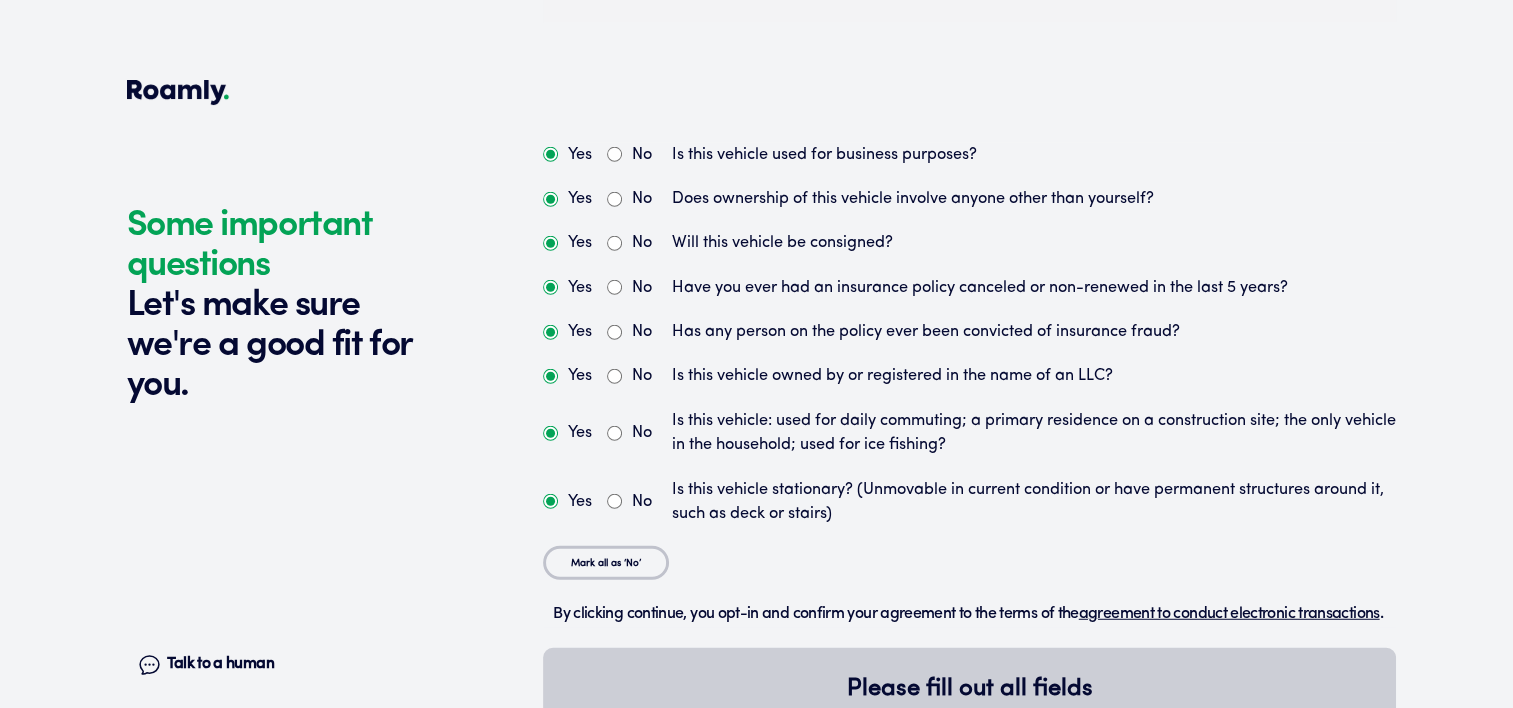 click on "No" at bounding box center (614, 154) 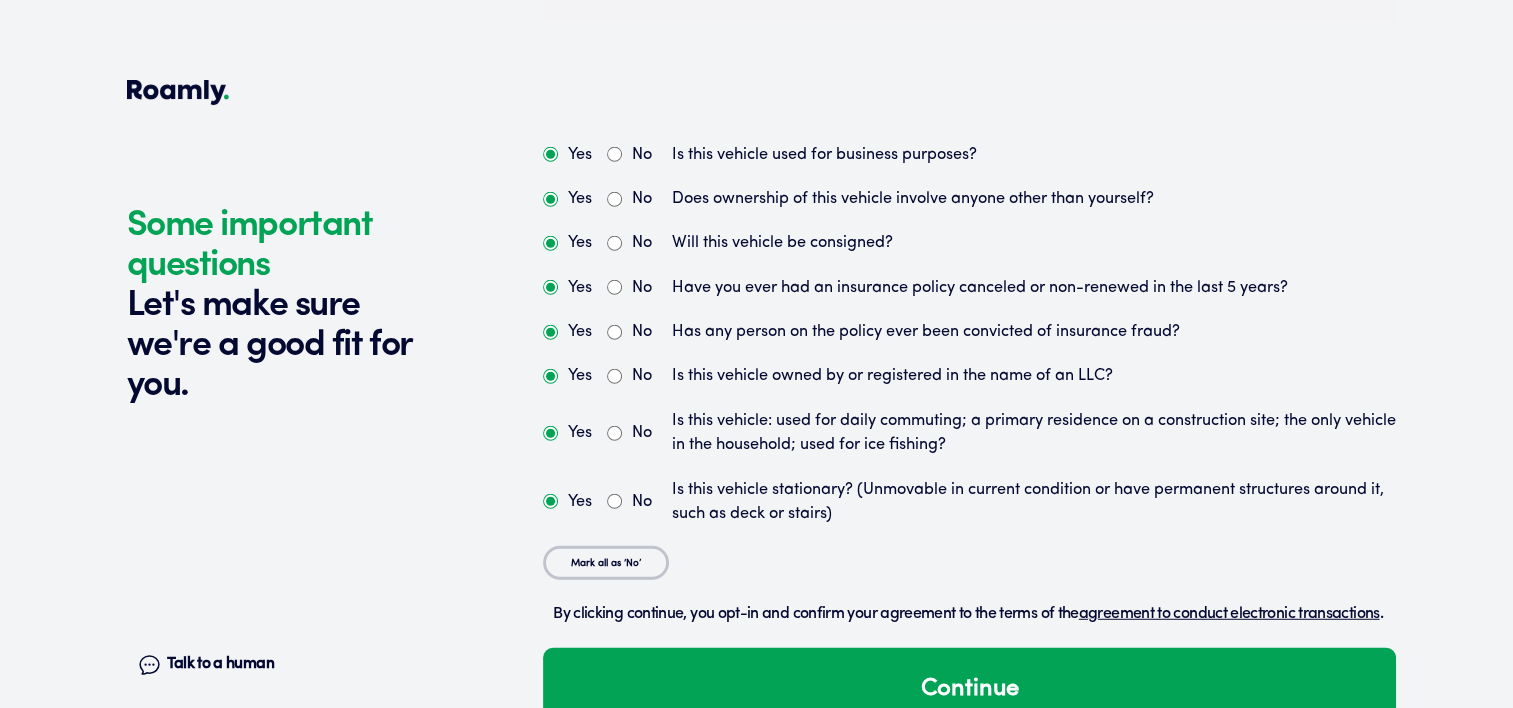 scroll, scrollTop: 5240, scrollLeft: 0, axis: vertical 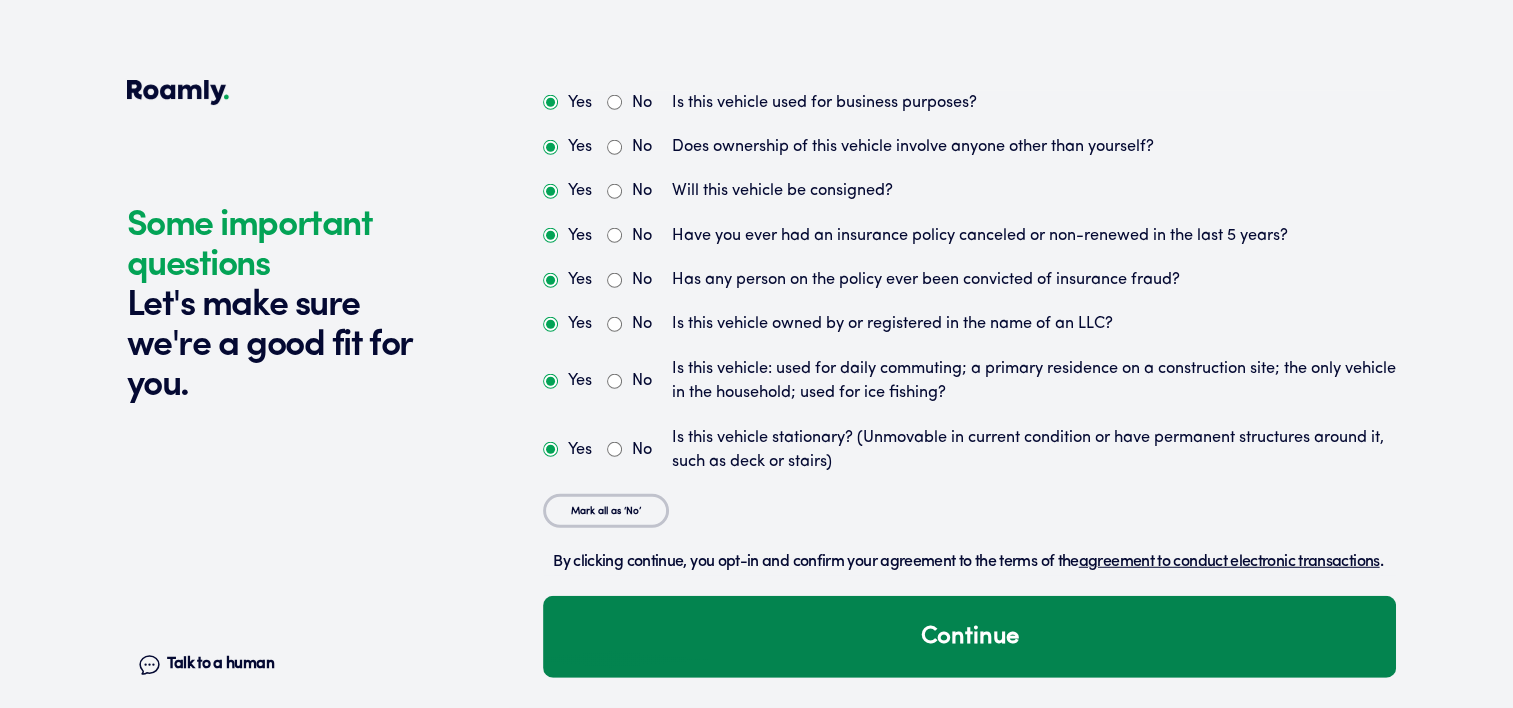click on "Continue" at bounding box center (969, 637) 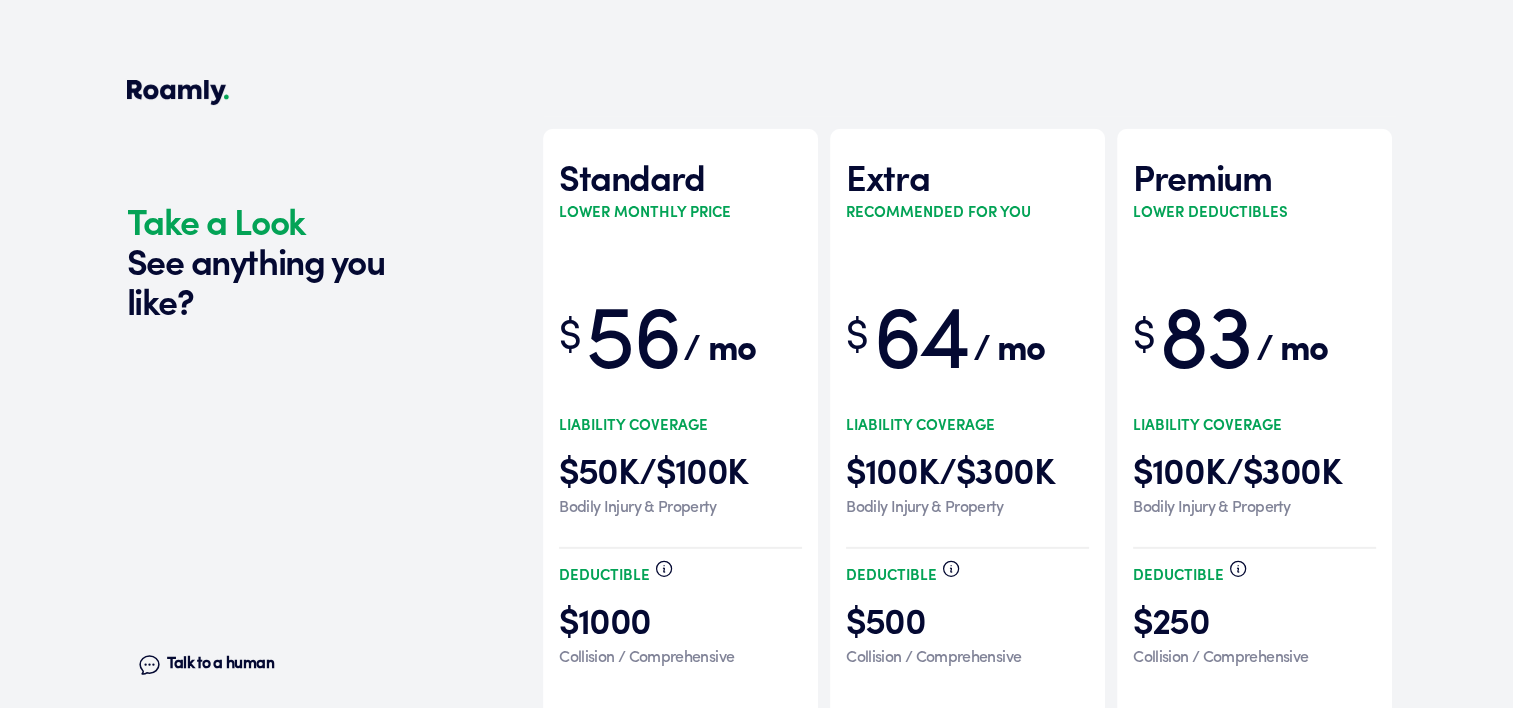 scroll, scrollTop: 5856, scrollLeft: 0, axis: vertical 